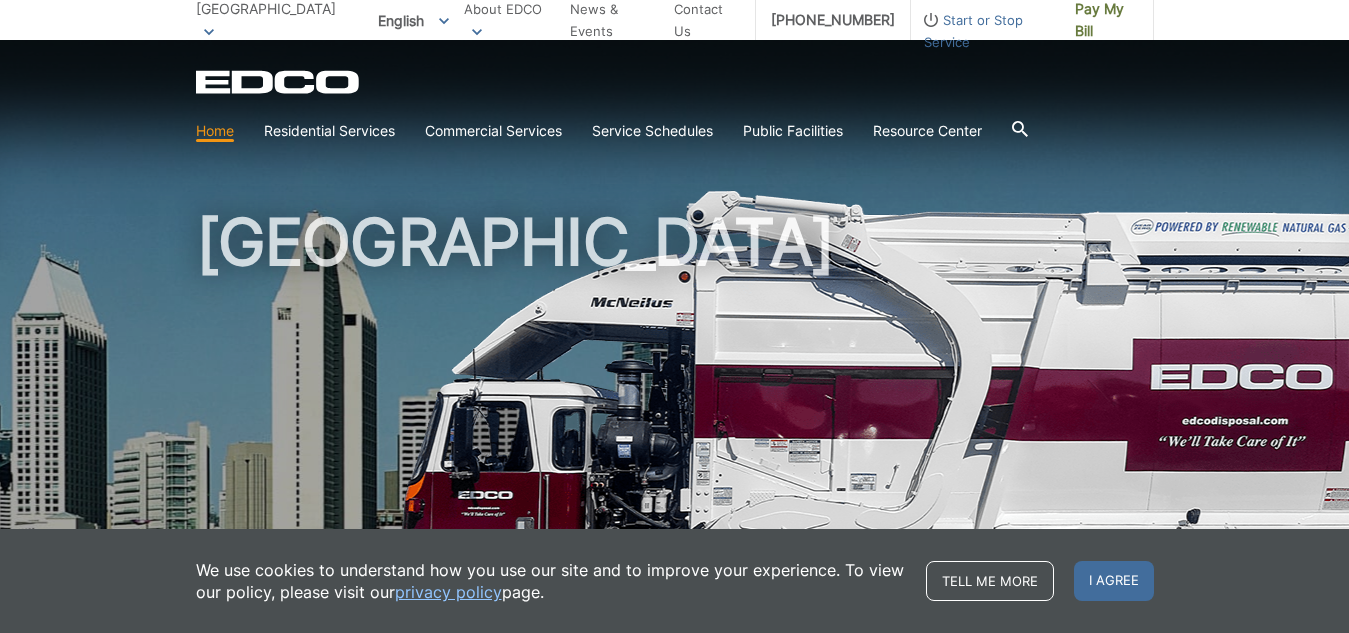 scroll, scrollTop: 0, scrollLeft: 0, axis: both 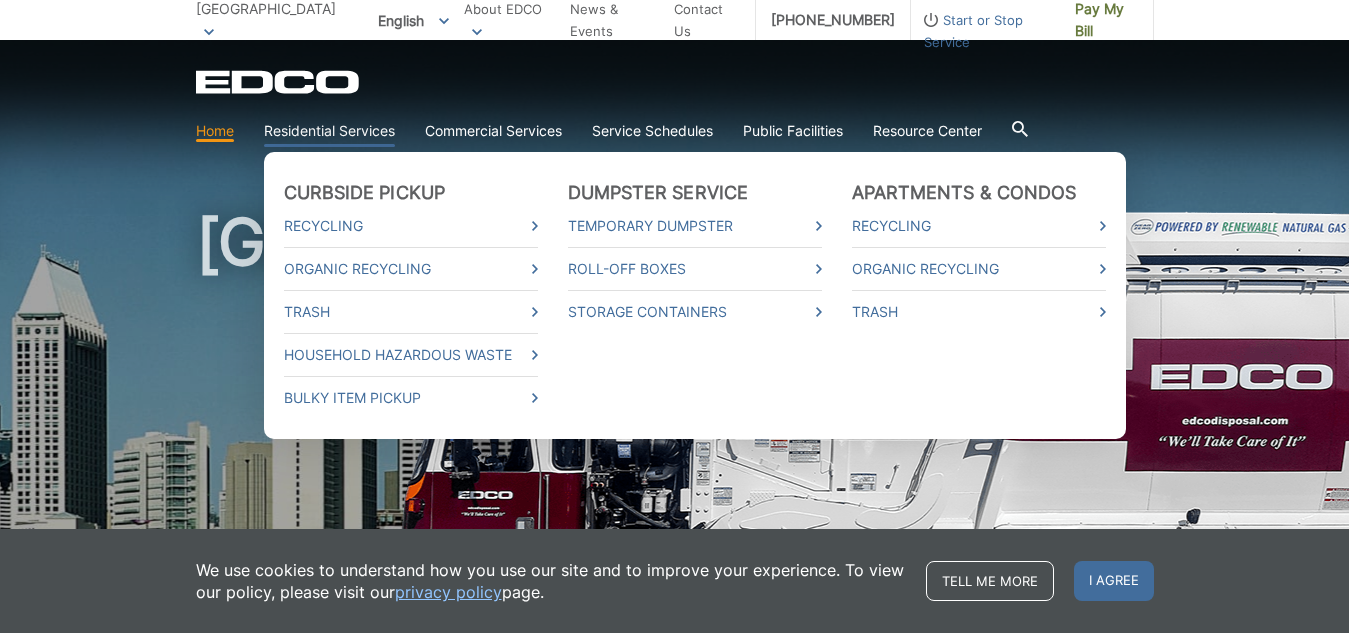 click on "Residential Services" at bounding box center [329, 131] 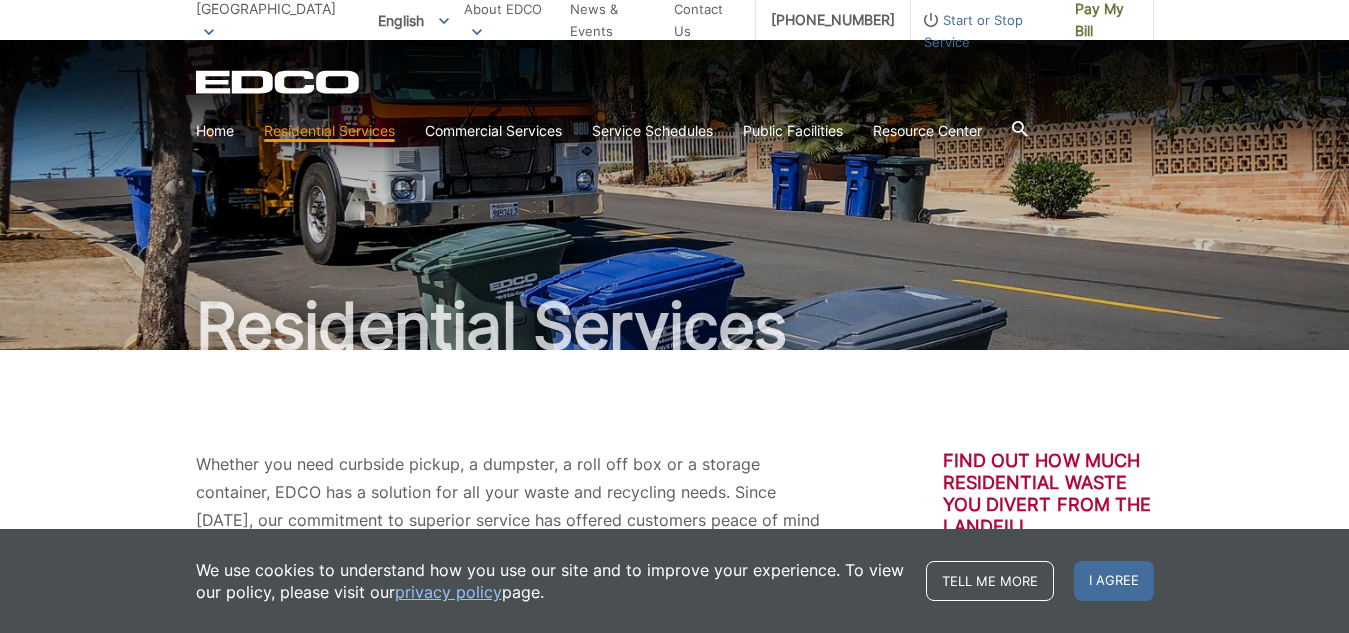 scroll, scrollTop: 0, scrollLeft: 0, axis: both 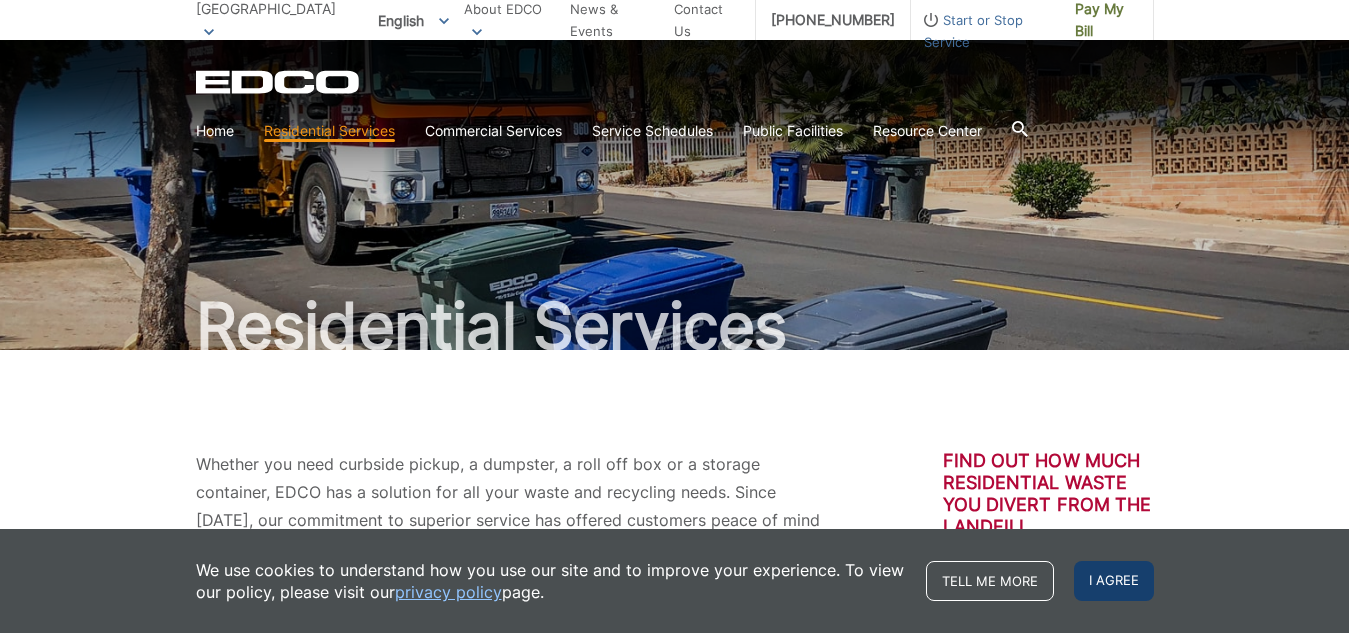 click on "I agree" at bounding box center (1114, 581) 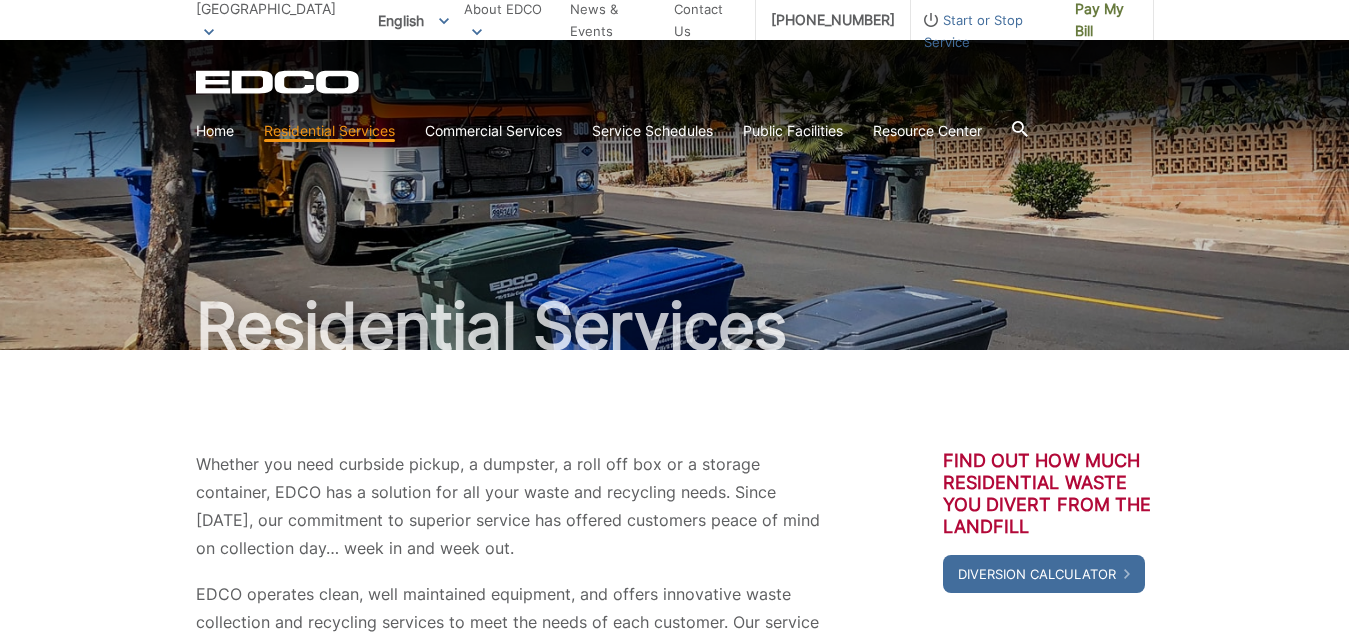 click on "[GEOGRAPHIC_DATA]" at bounding box center (266, 8) 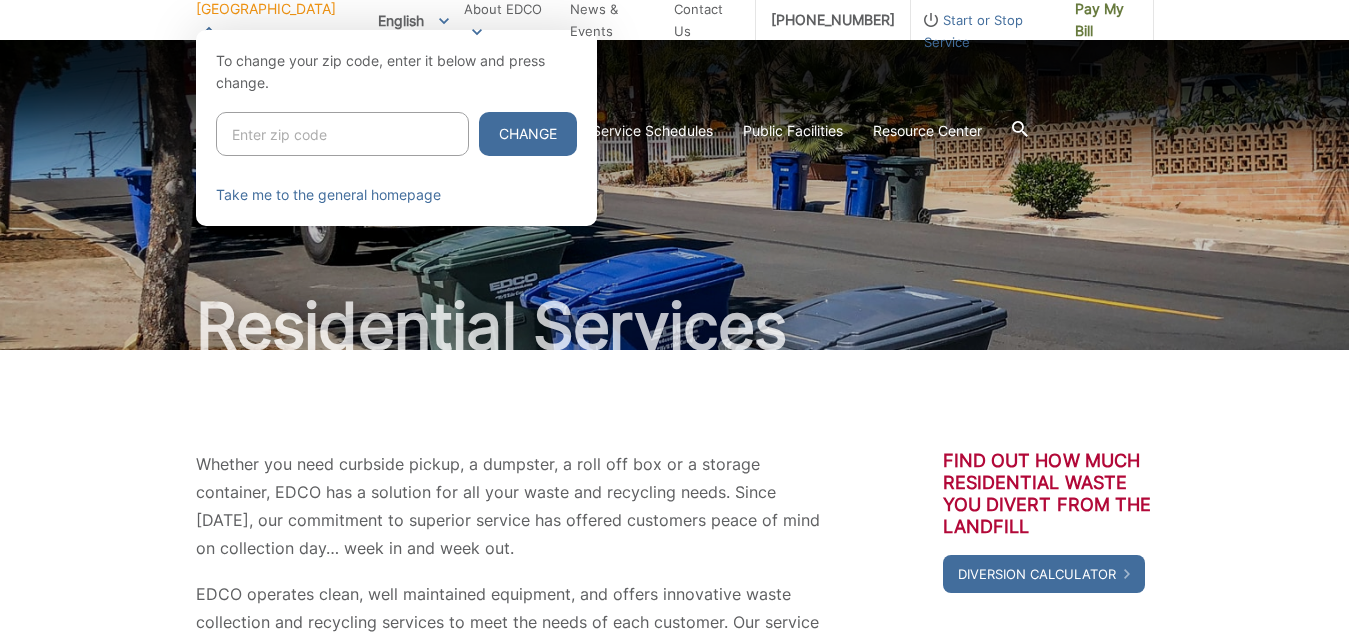 click at bounding box center [342, 134] 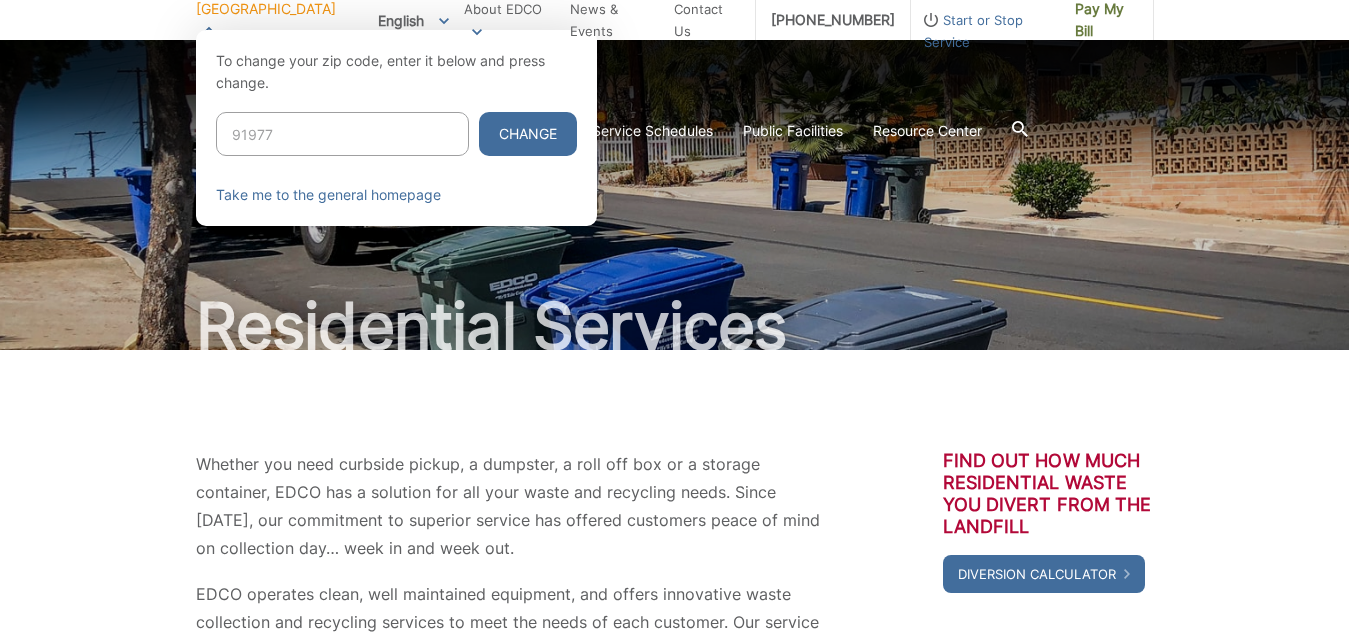 type on "91977" 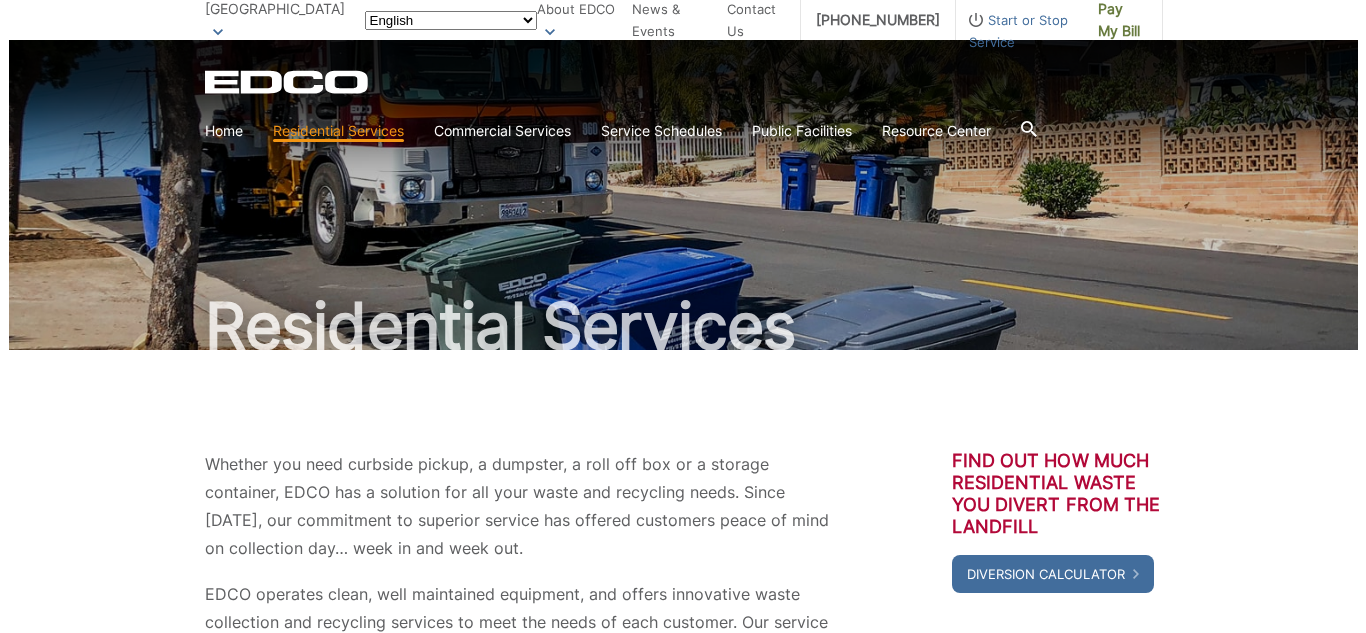 scroll, scrollTop: 0, scrollLeft: 0, axis: both 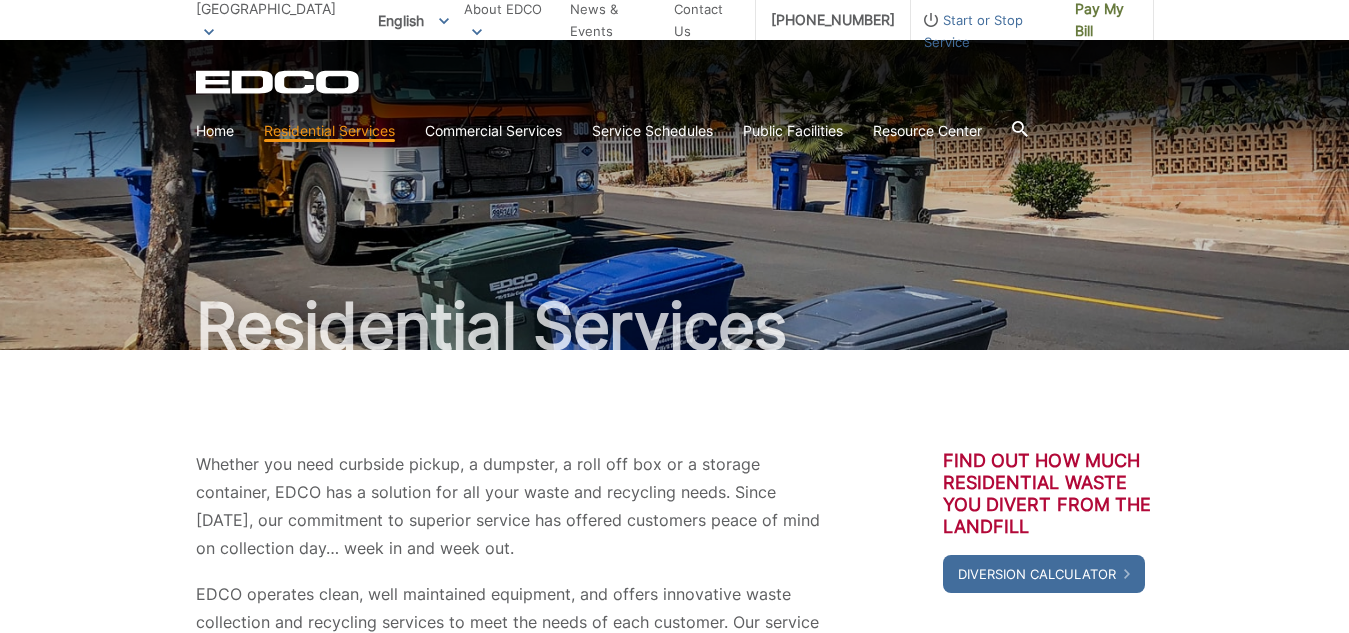 click on "Start or Stop Service" at bounding box center (985, 31) 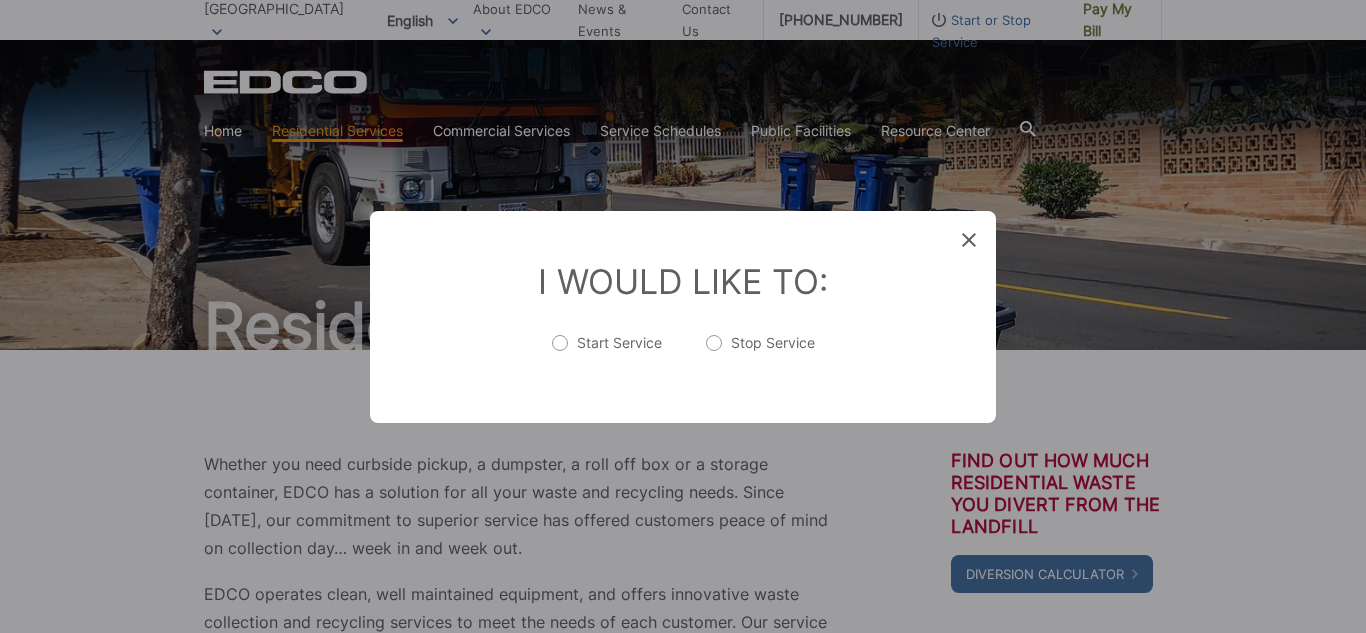 click on "Start Service" at bounding box center [607, 353] 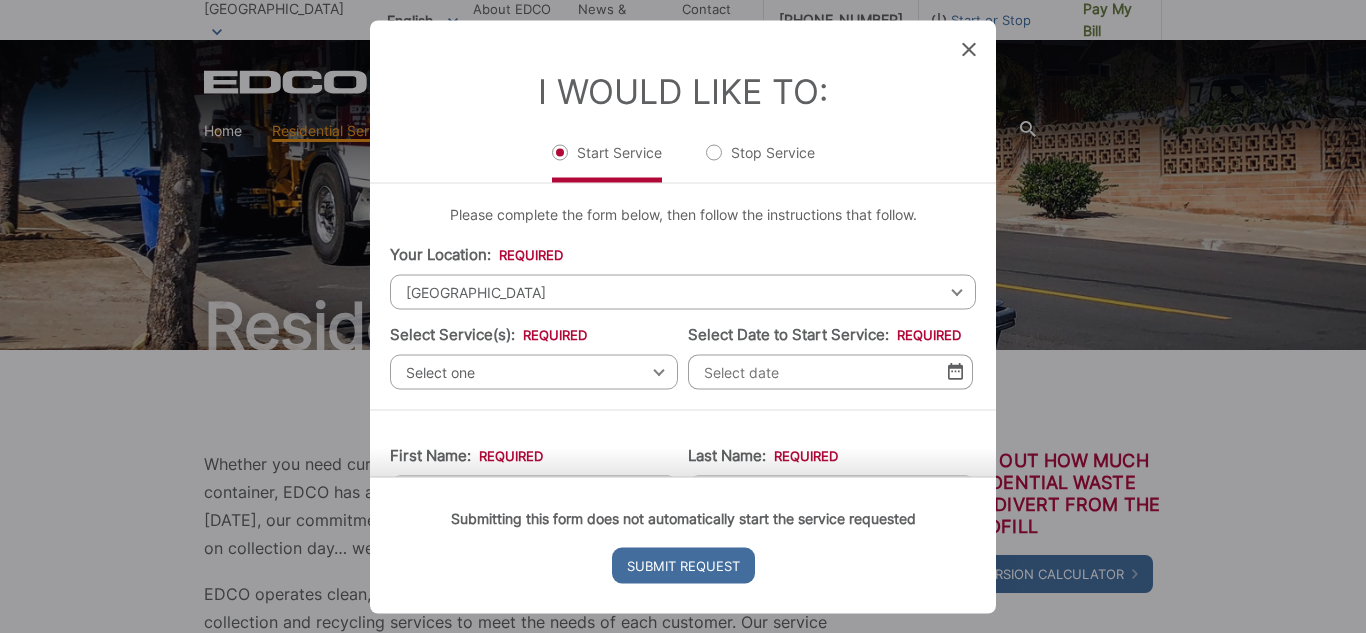 click on "Select one" at bounding box center (534, 371) 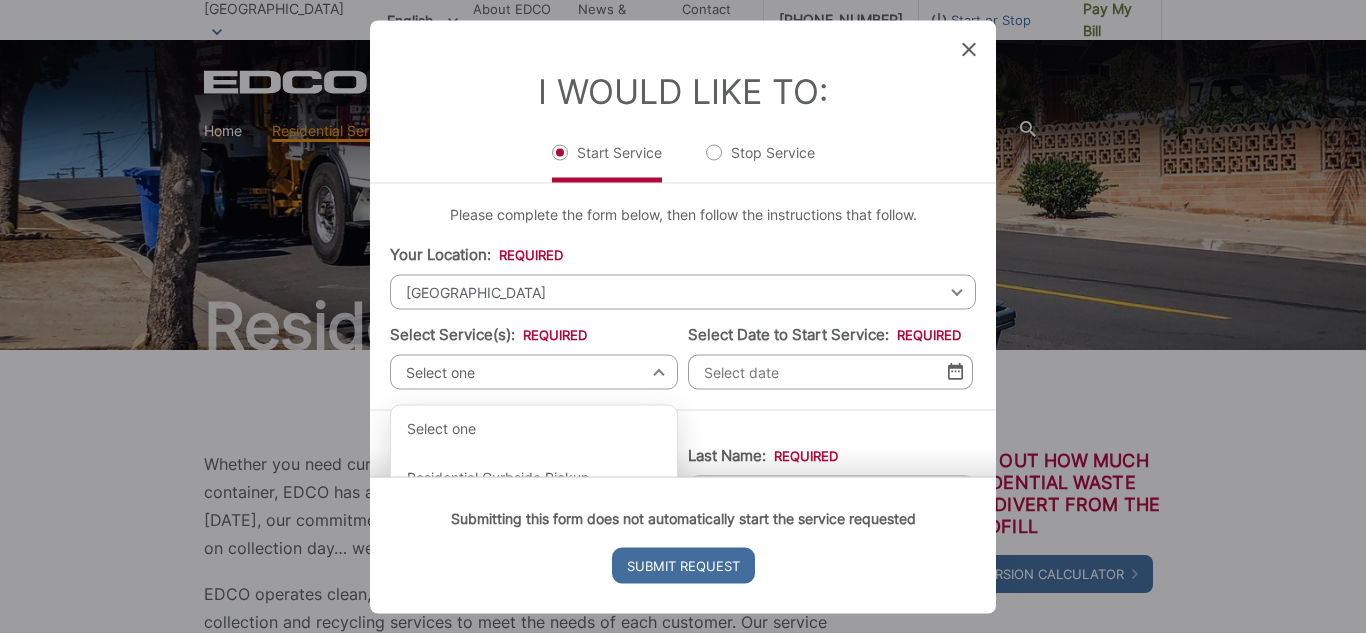 click on "Submitting this form does not automatically start the service requested Submit Request" at bounding box center (683, 544) 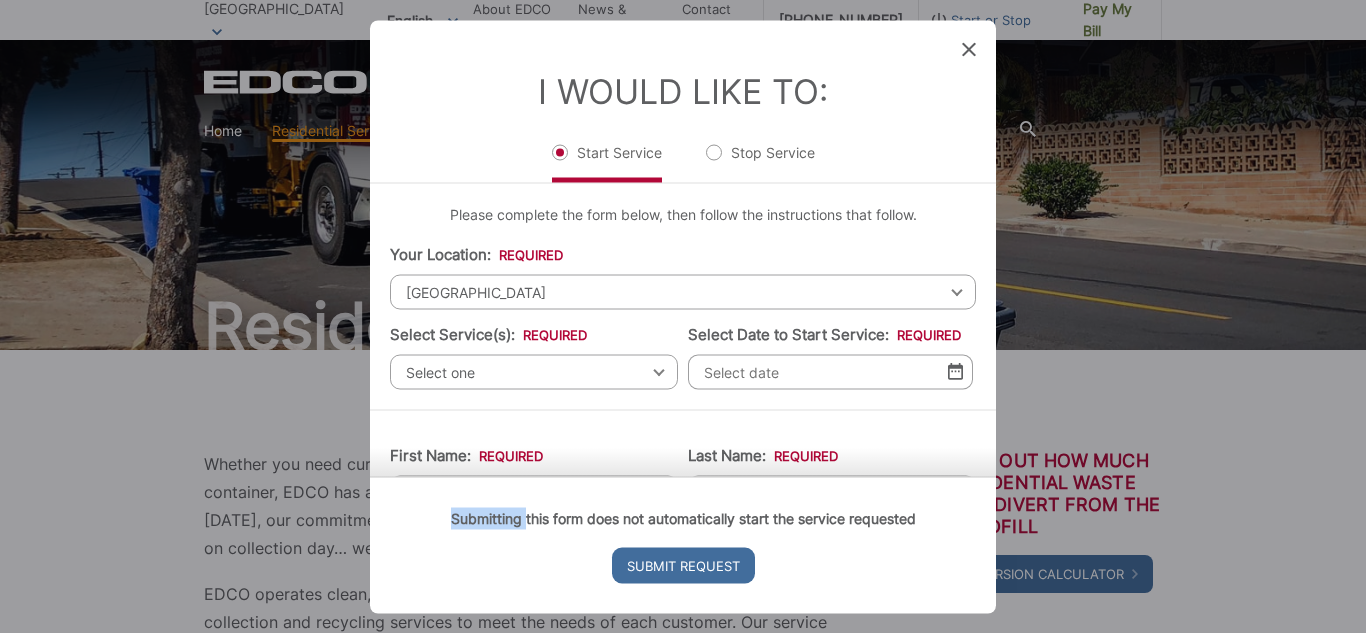 click on "Submitting this form does not automatically start the service requested Submit Request" at bounding box center (683, 544) 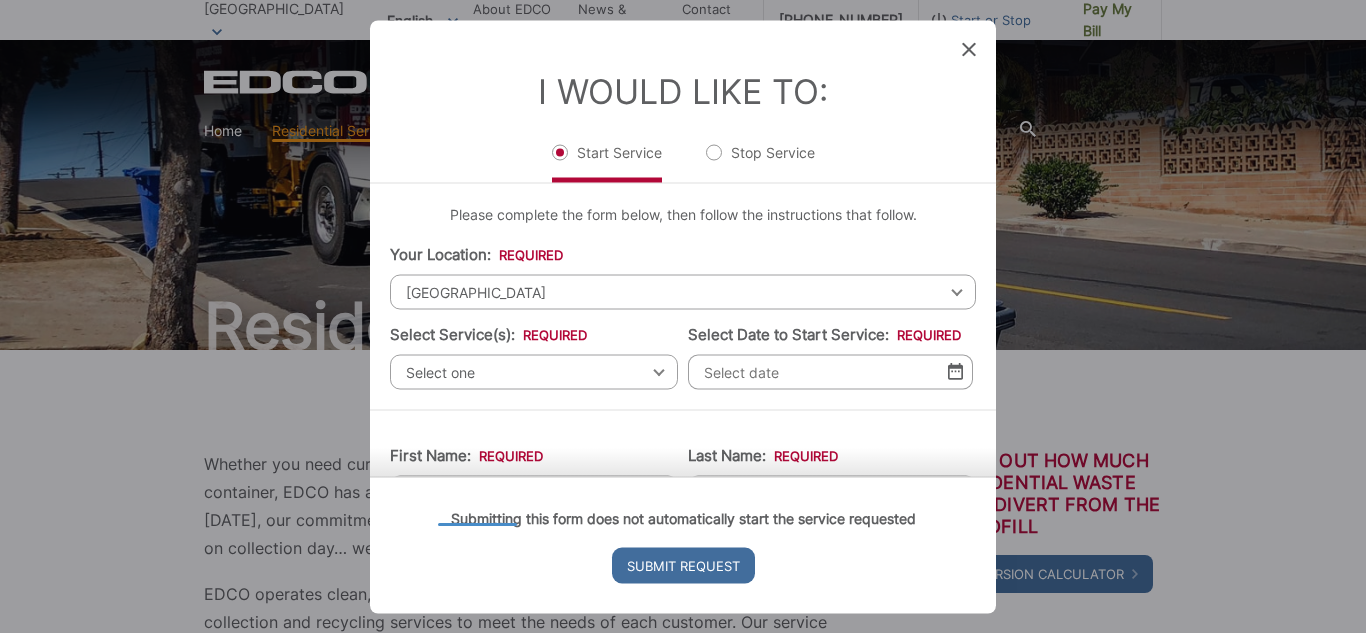 click on "Submitting this form does not automatically start the service requested Submit Request" at bounding box center [683, 544] 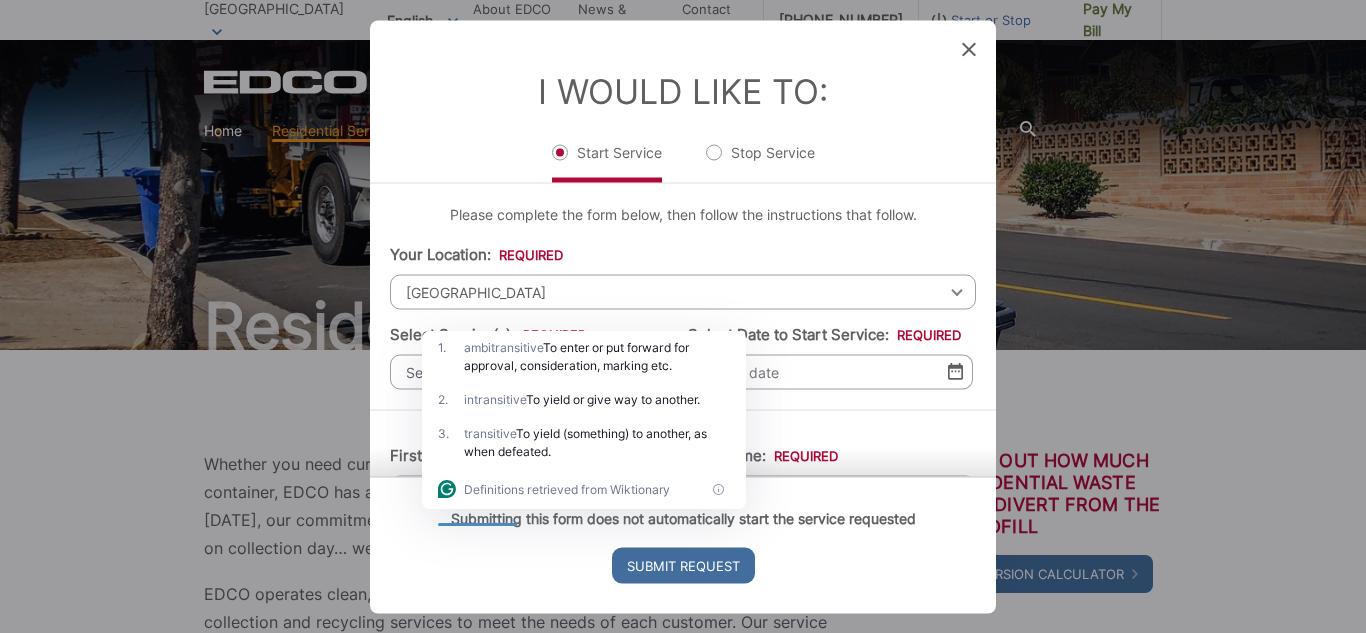 click on "Submitting this form does not automatically start the service requested Submit Request" at bounding box center [683, 544] 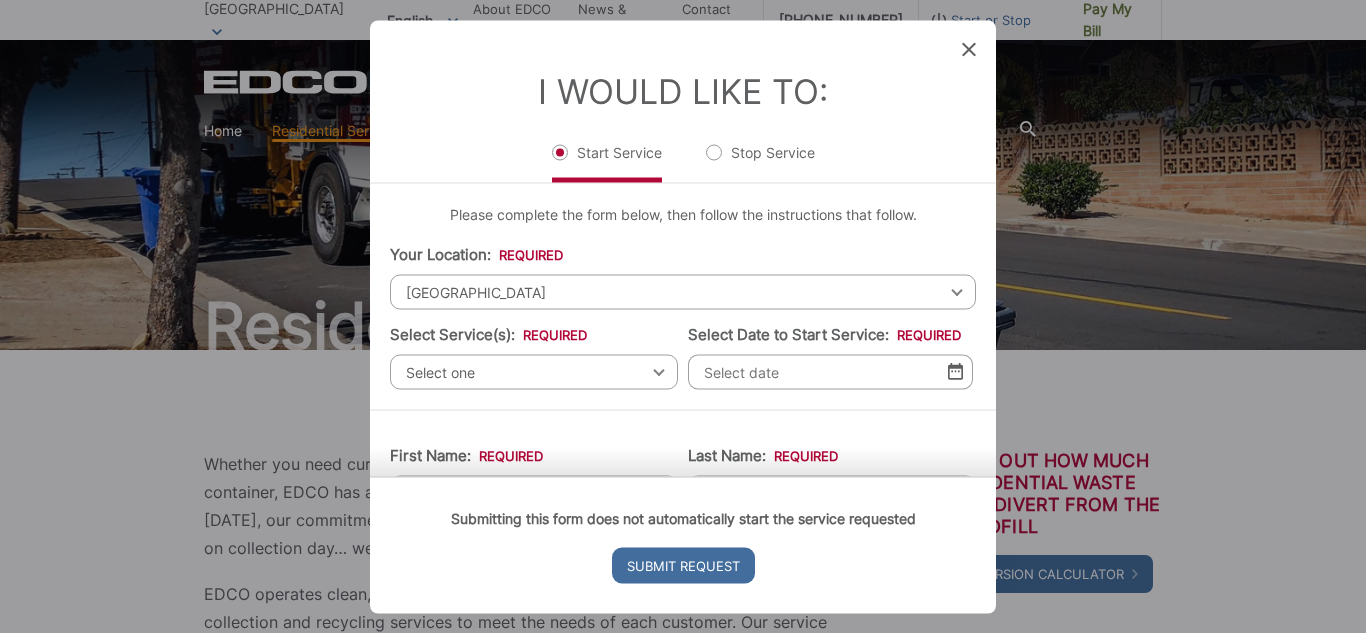 click on "Submitting this form does not automatically start the service requested Submit Request" at bounding box center (683, 544) 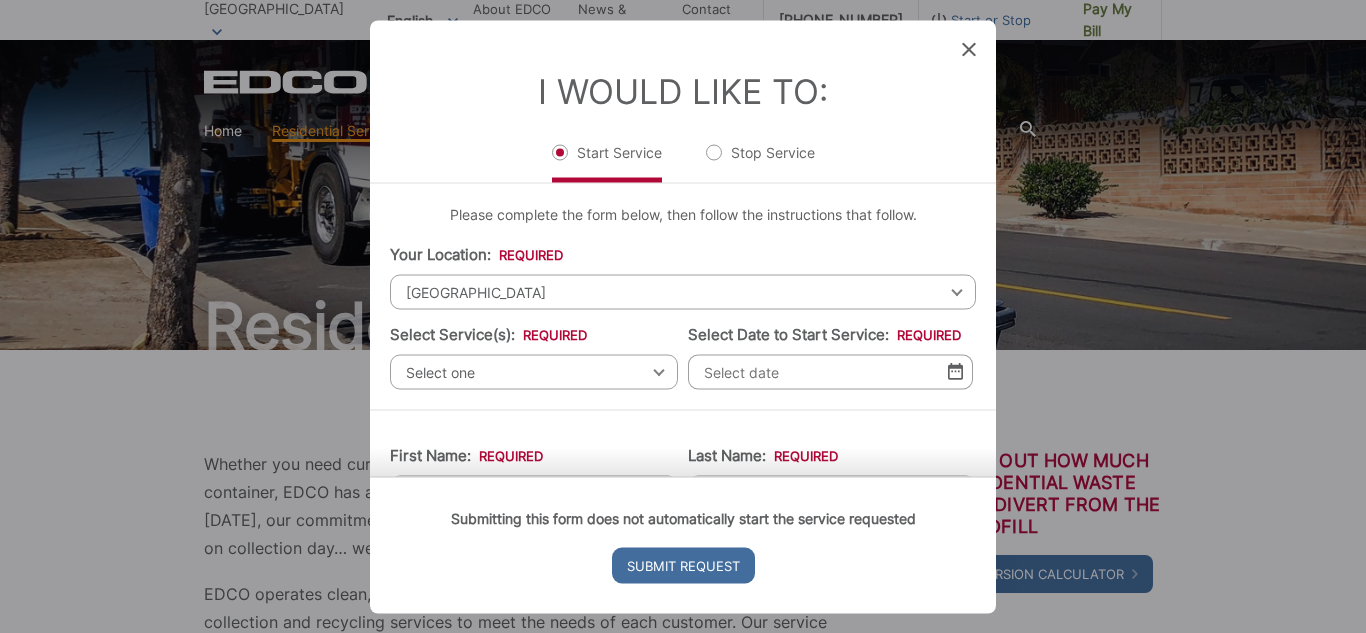 click on "Entry Status None In Progress Completed None None In Progress Completed
I Would Like To:
Start Service
Stop Service
Please complete the form below, then follow the instructions that follow.
Your Location: * Select your location Alpine Bonita Bonsall Borrego Springs Boulevard Buena Park Campo Coronado Corporate Del Mar Descanso Dulzura City of El Cajon El Cajon County El Segundo Encinitas Escondido Escondido County Fallbrook Guatay Imperial Beach Jacumba Jamul Julian La Mesa City La Mesa County La Mirada La Palma Lakeside Lakewood Lemon Grove Lincoln Acres Long Beach National City Pala Pauma Valley Pine Valley Potrero Poway Rainbow Ramona Rancho Palos Verdes Rancho Santa Fe San Diego San Marcos San Marcos County Signal Hill Solana Beach Spring Valley Tecate Torrance Valley Center City of Vista Vista County Spring Valley Select your location Alpine Bonita Bonsall Boulevard * *" at bounding box center [683, 316] 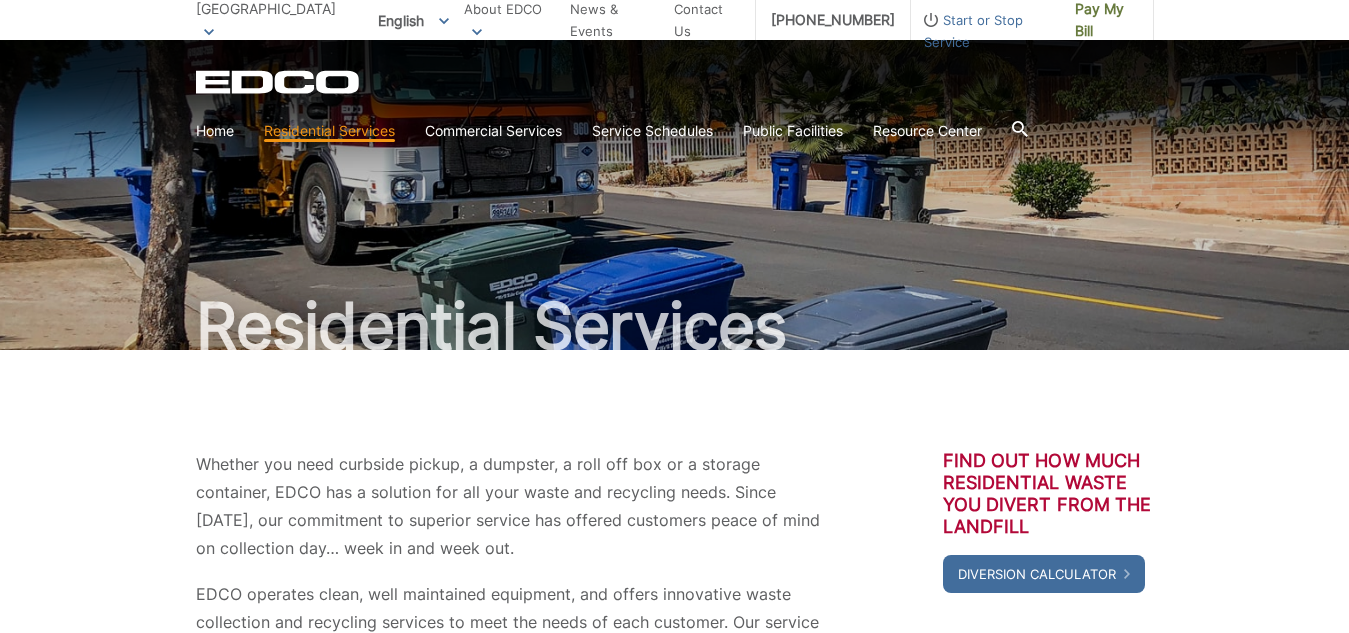 click on "Start or Stop Service" at bounding box center (985, 31) 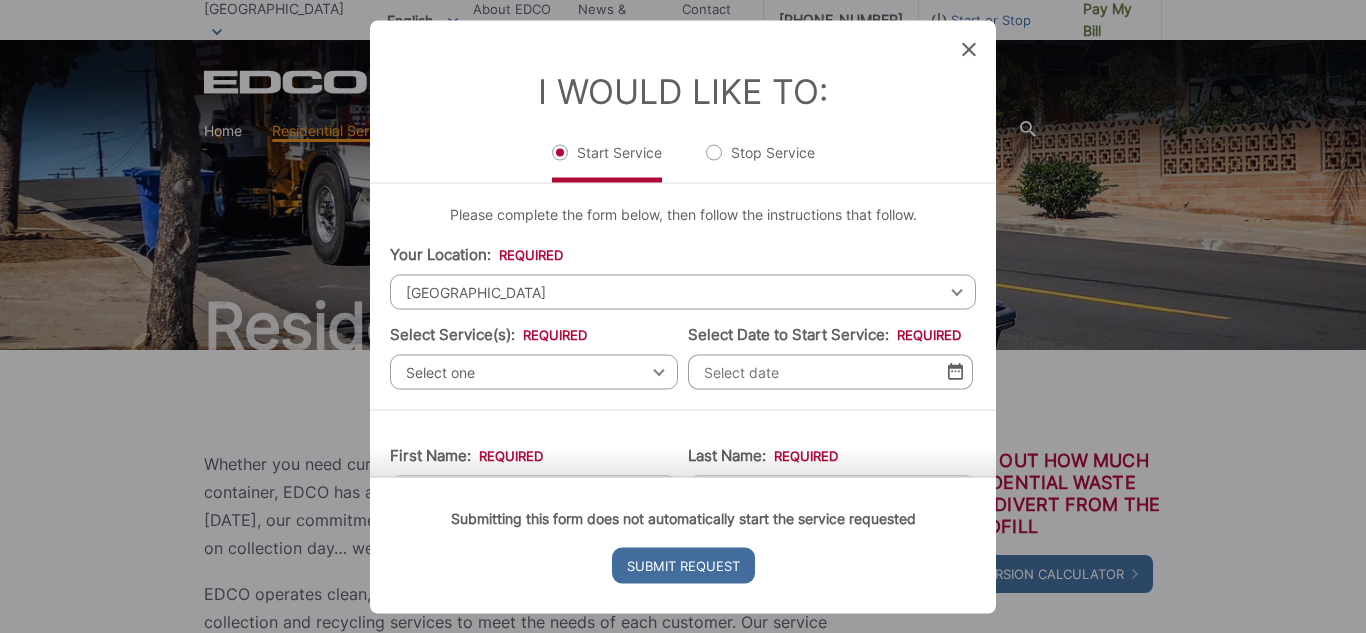 click on "Submitting this form does not automatically start the service requested Submit Request" at bounding box center (683, 544) 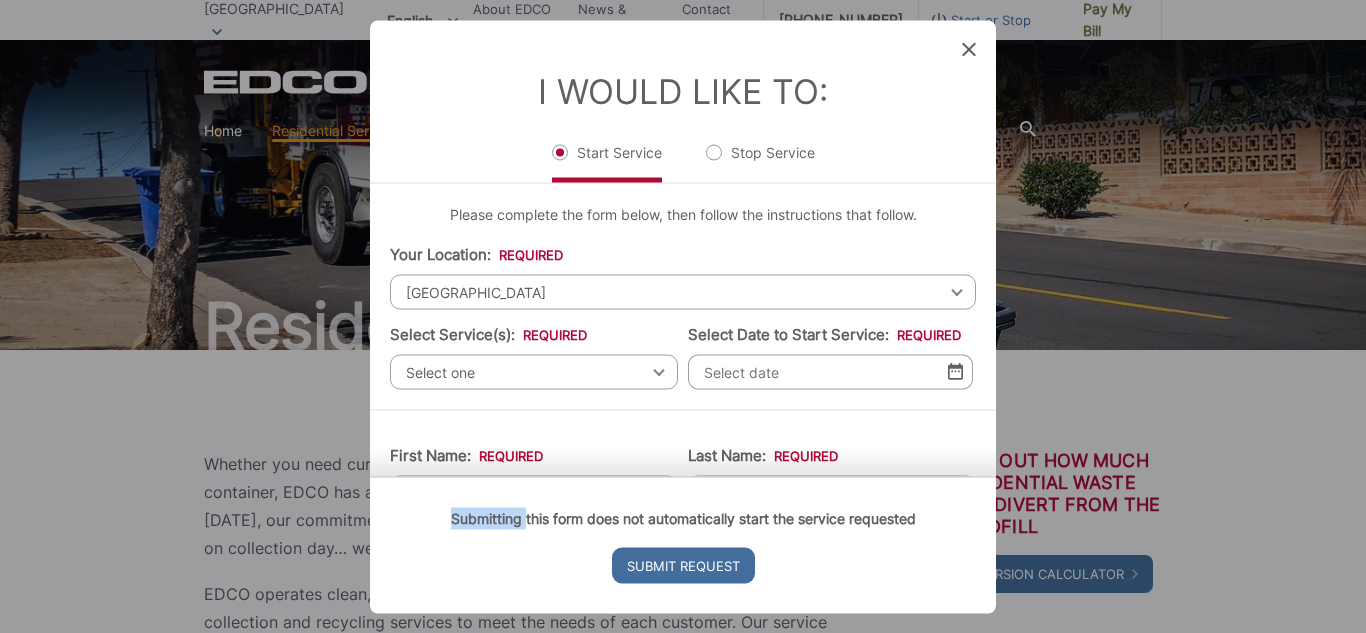 click on "Submitting this form does not automatically start the service requested Submit Request" at bounding box center (683, 544) 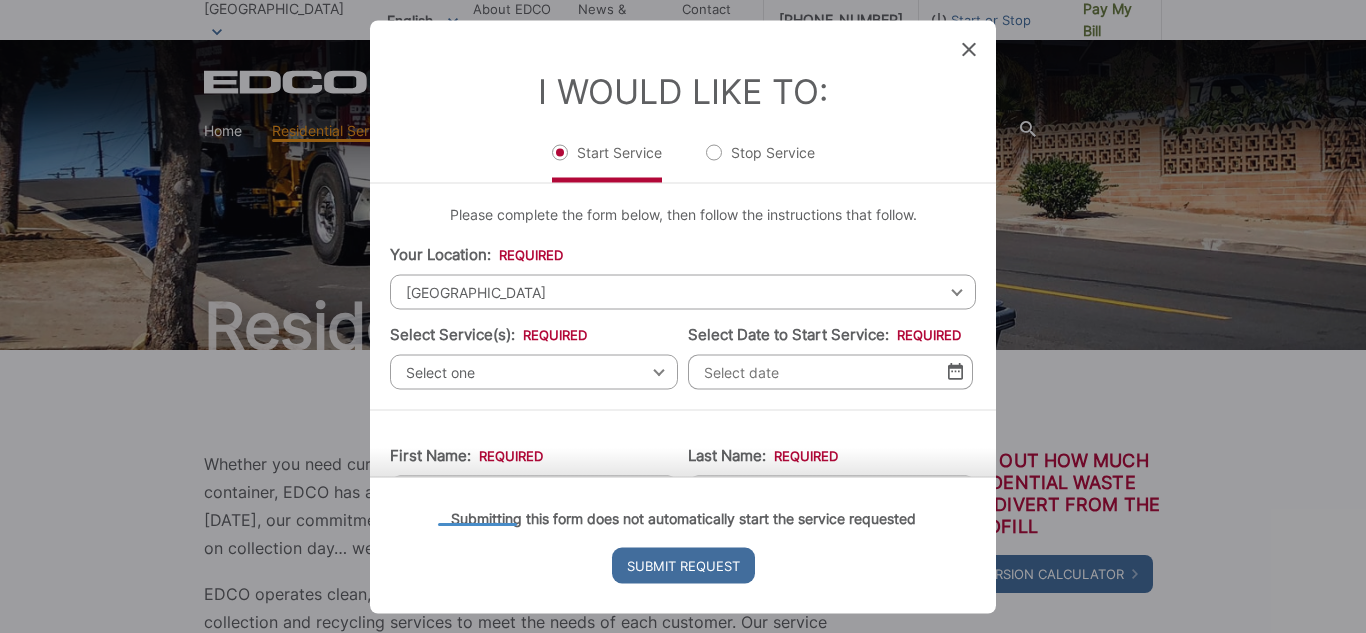 click on "Select one" at bounding box center (534, 371) 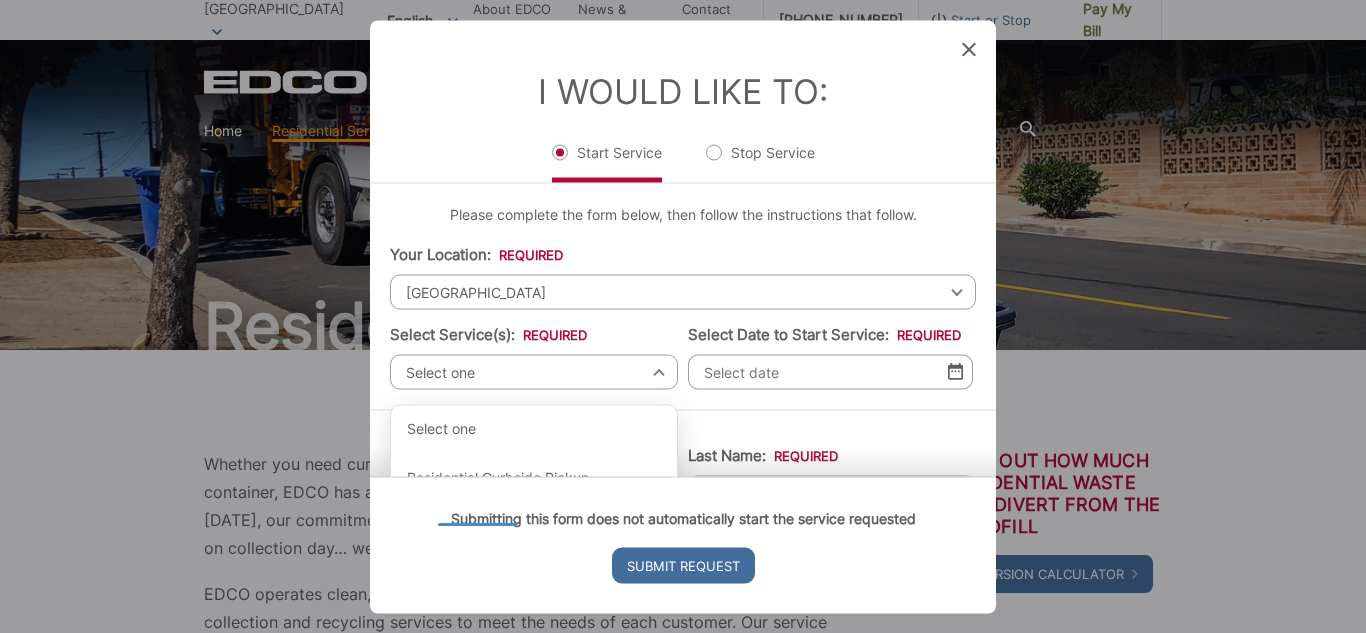 click on "Home
Back
Home
Residential Services
Overview
Curbside Pickup
Recycling
Organic Recycling
Trash
Household Hazardous Waste
Bulky Item Pickup
Dumpster Service
Temporary Dumpster
Roll-Off Boxes
Storage Containers
Apartments & Condos
Recycling
Organic Recycling
Trash
Commercial Services
Overview
Commercial Services
Recycling
Organic Recycling
Trash
Roll-Off Boxes
Forklift Maintenance
Construction & Demolition
Dumpsters" at bounding box center (683, 316) 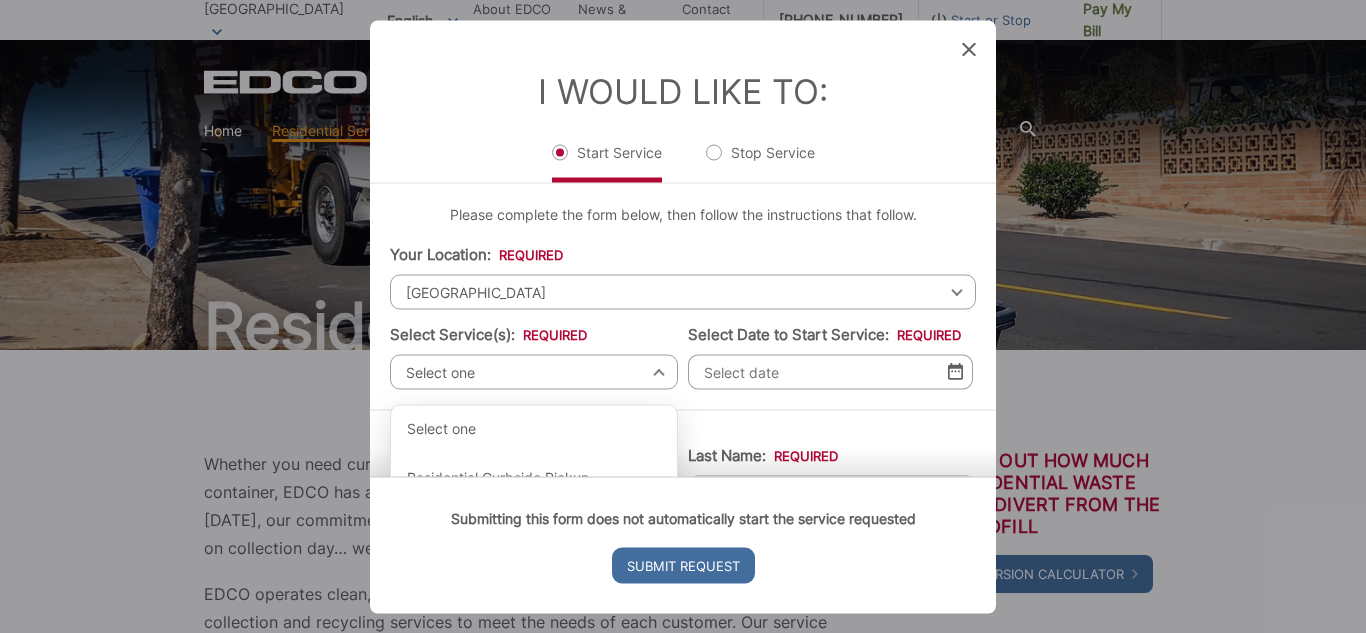 click on "Select one" at bounding box center [534, 371] 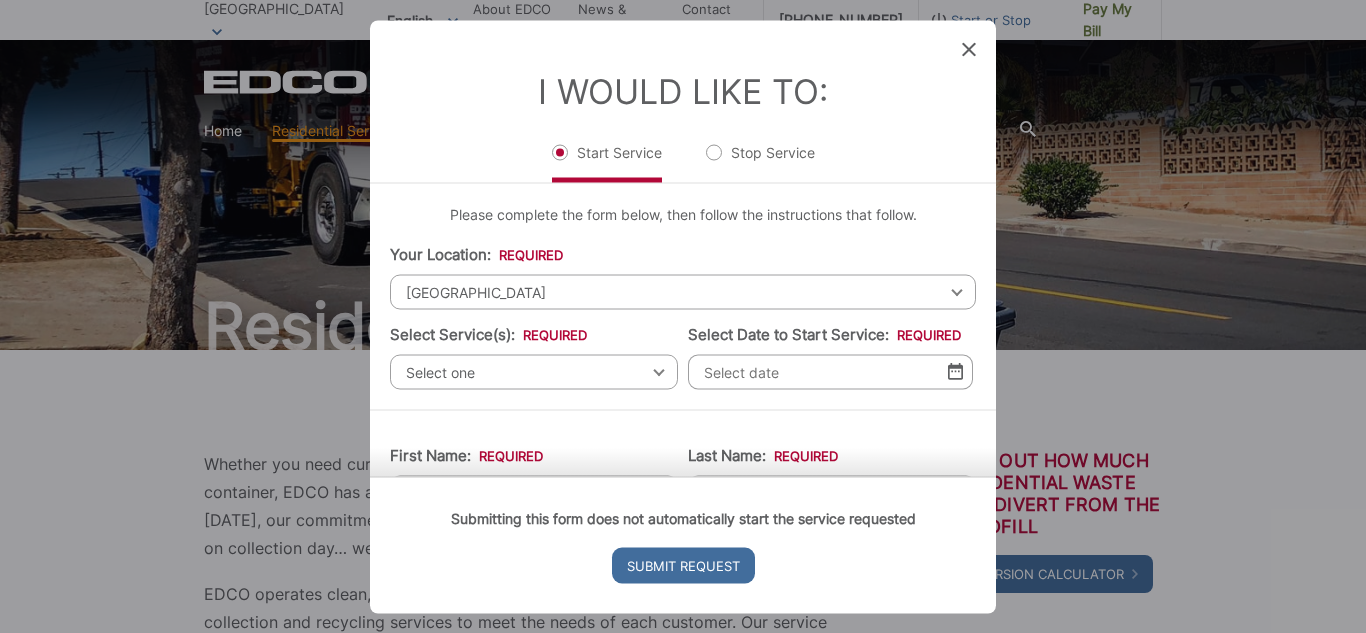 click on "Select one Select one Residential Curbside Pickup Commercial/Business Services Apartments & Condos Temporary Dumpster Service Construction & Demolition" at bounding box center [534, 371] 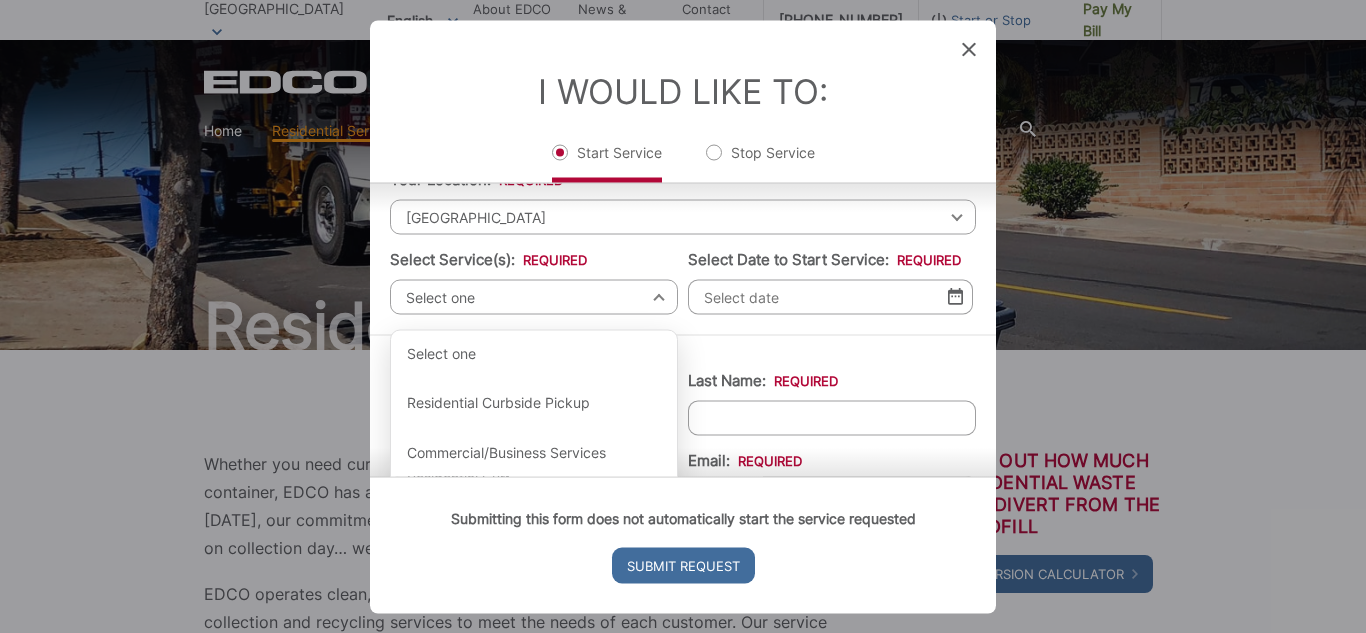 scroll, scrollTop: 247, scrollLeft: 0, axis: vertical 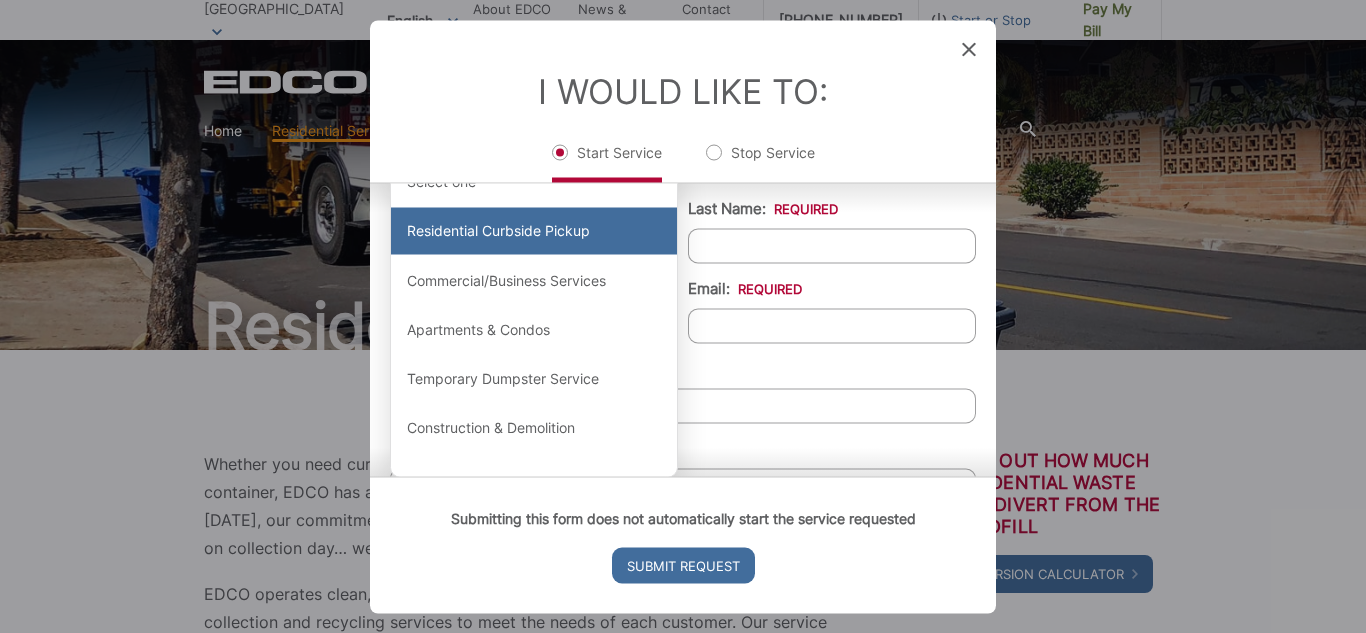 click on "Residential Curbside Pickup" at bounding box center (534, 231) 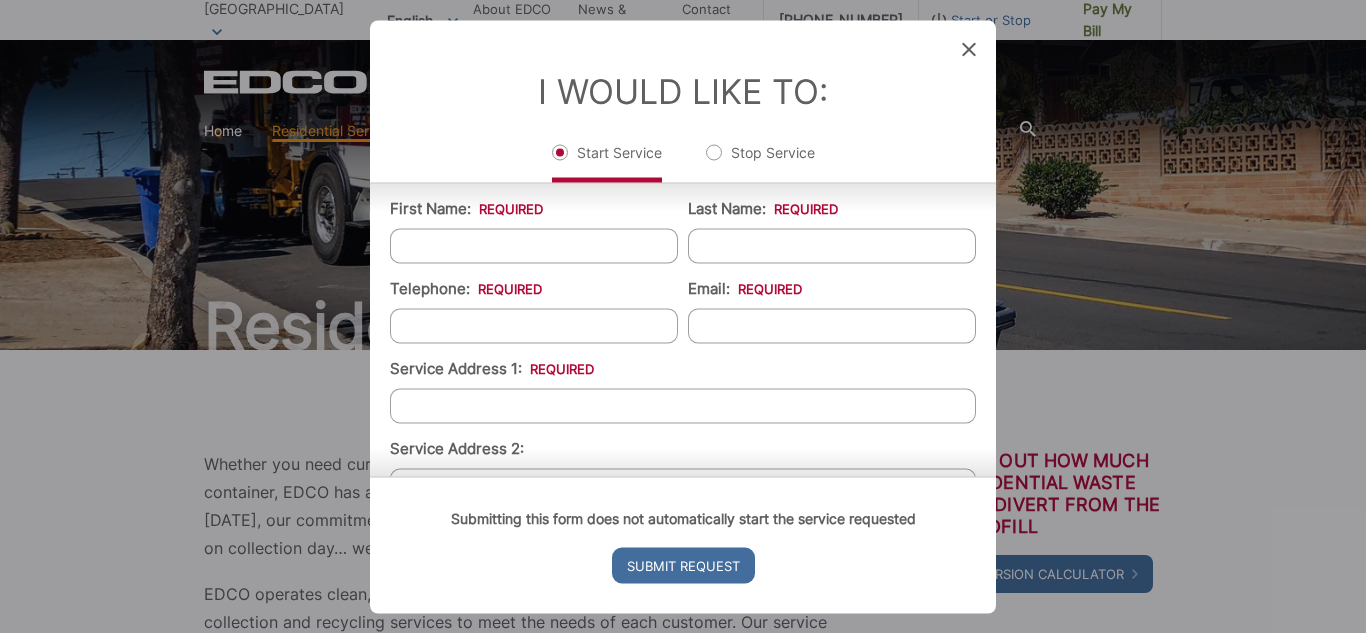 click on "First Name: *" at bounding box center (534, 245) 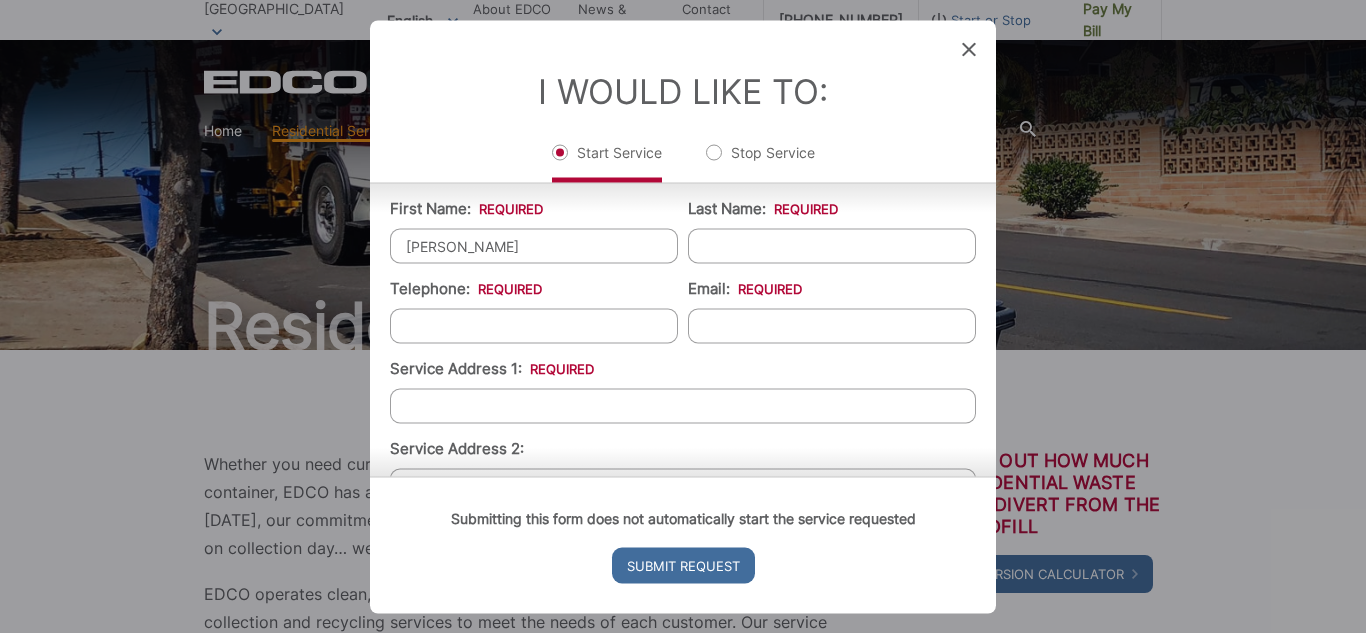 type on "blanca" 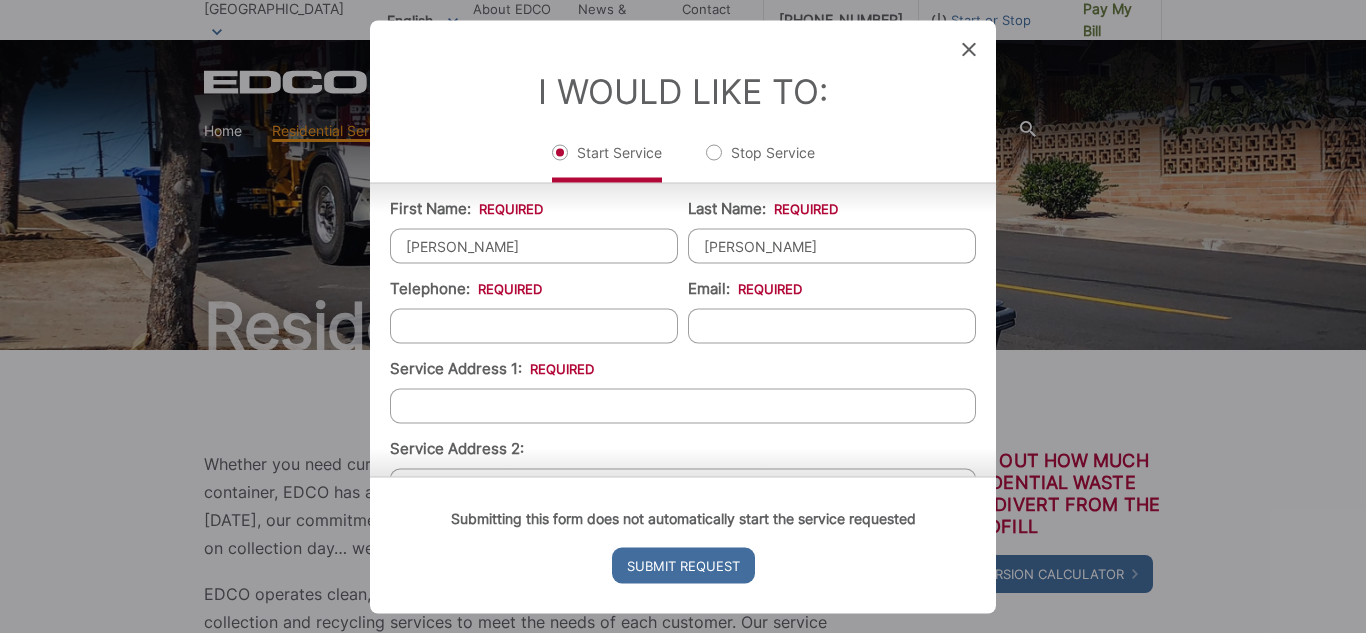 type on "sigala" 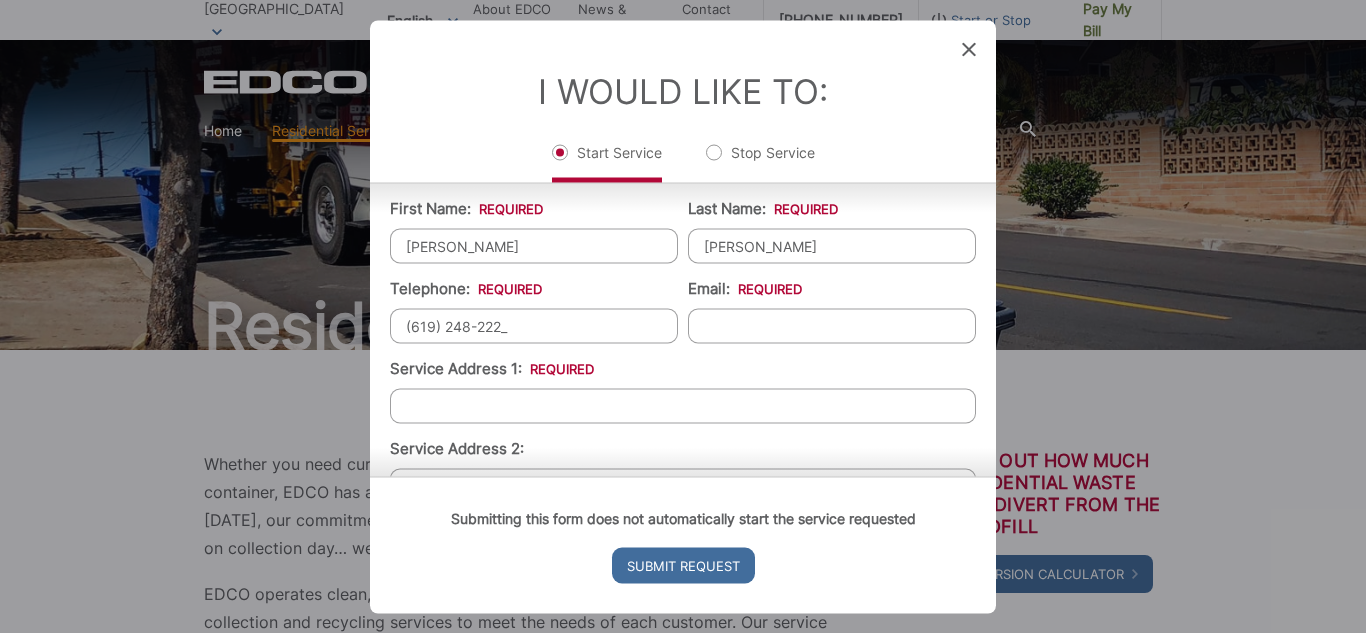 type on "(619) 248-2221" 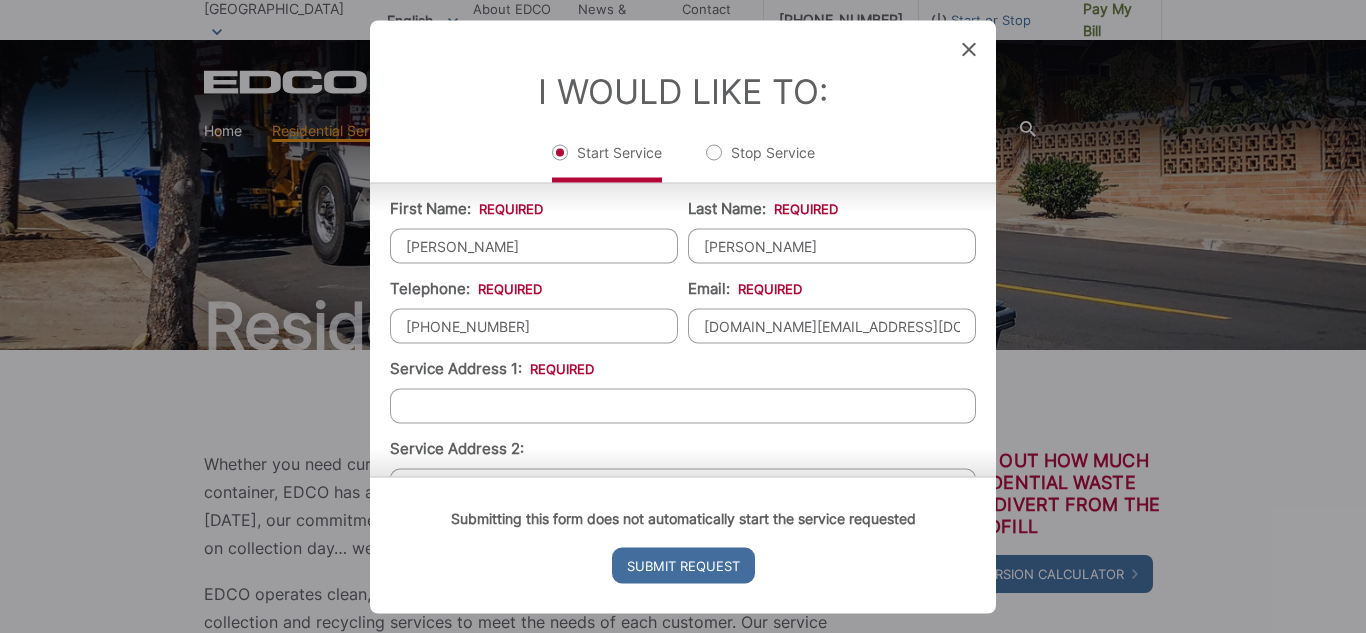 type on "bvelasquez.76.bv@gmail.com" 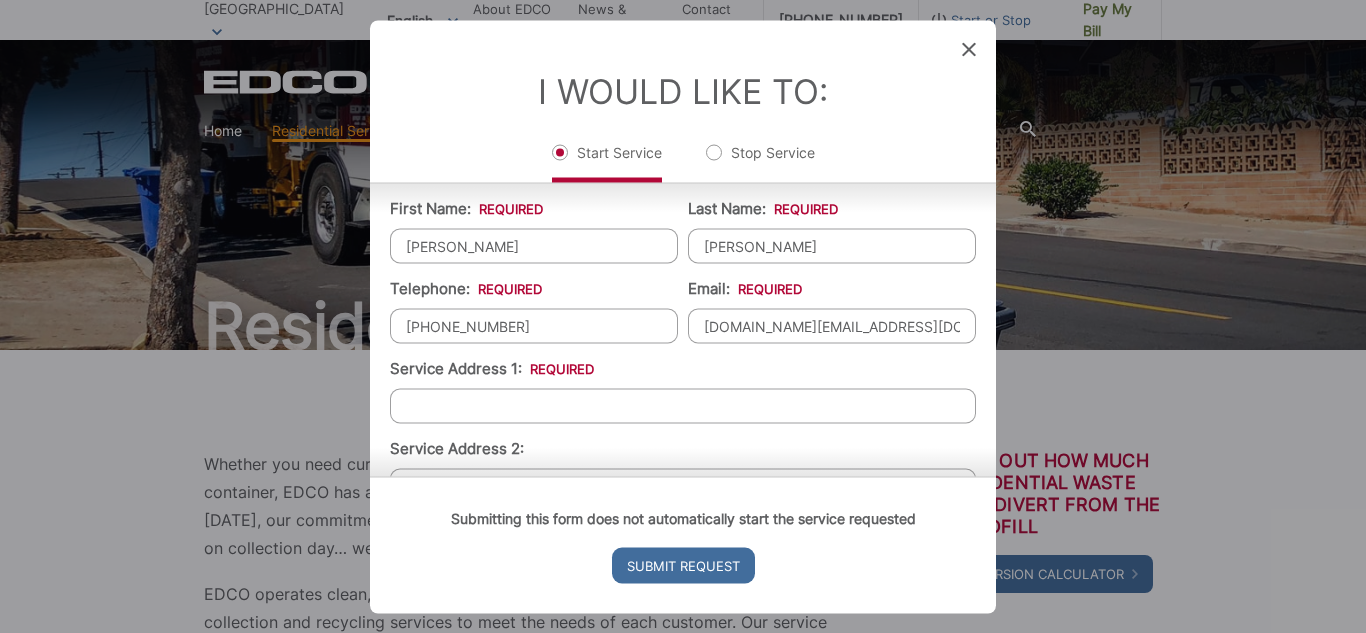 click on "Service Address 1: *" at bounding box center (683, 405) 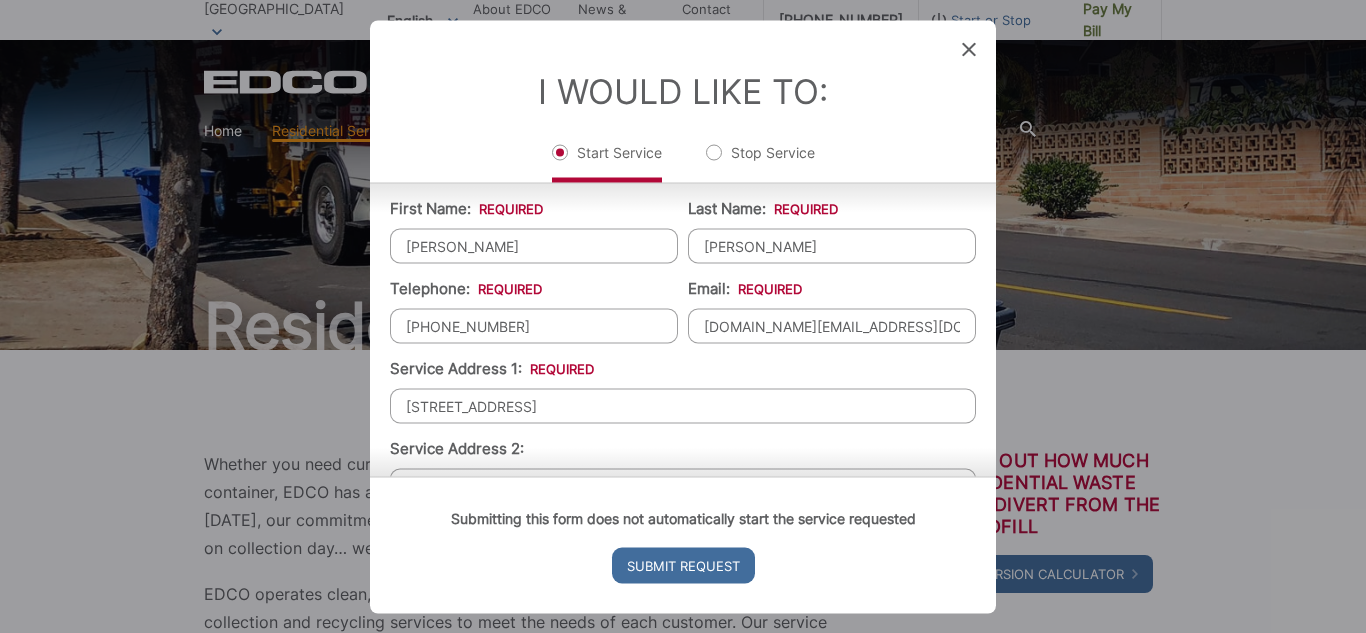 type on "642 pecos street" 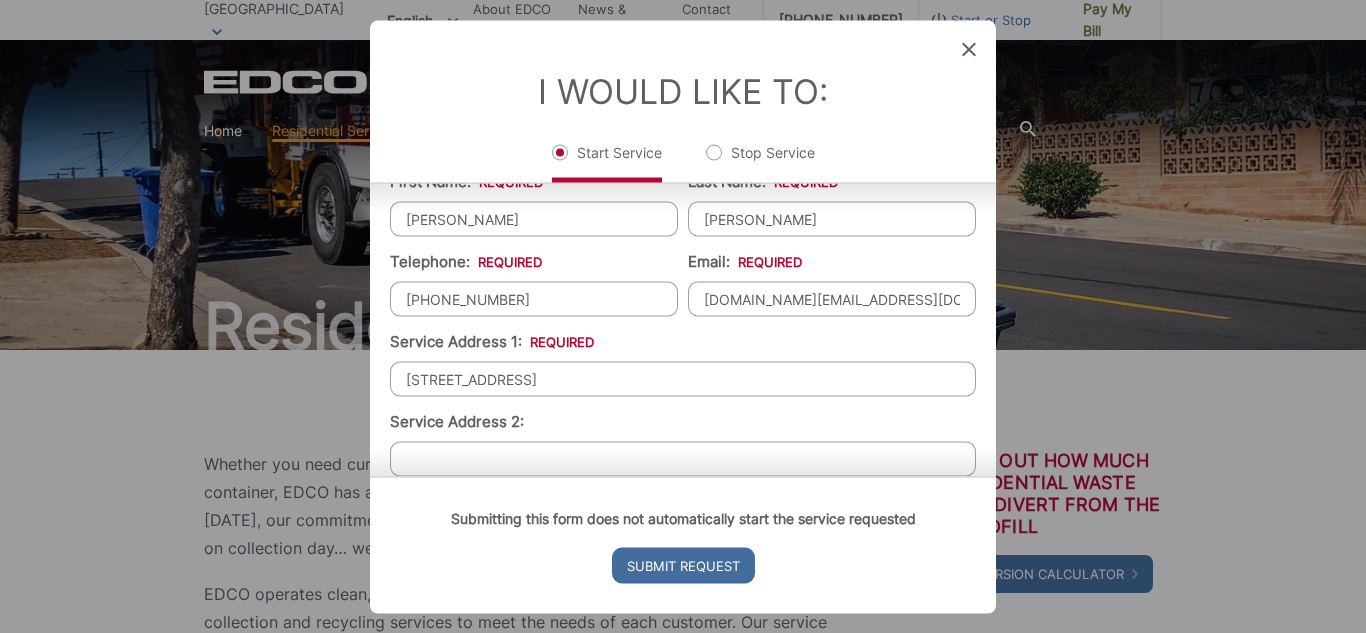 scroll, scrollTop: 483, scrollLeft: 0, axis: vertical 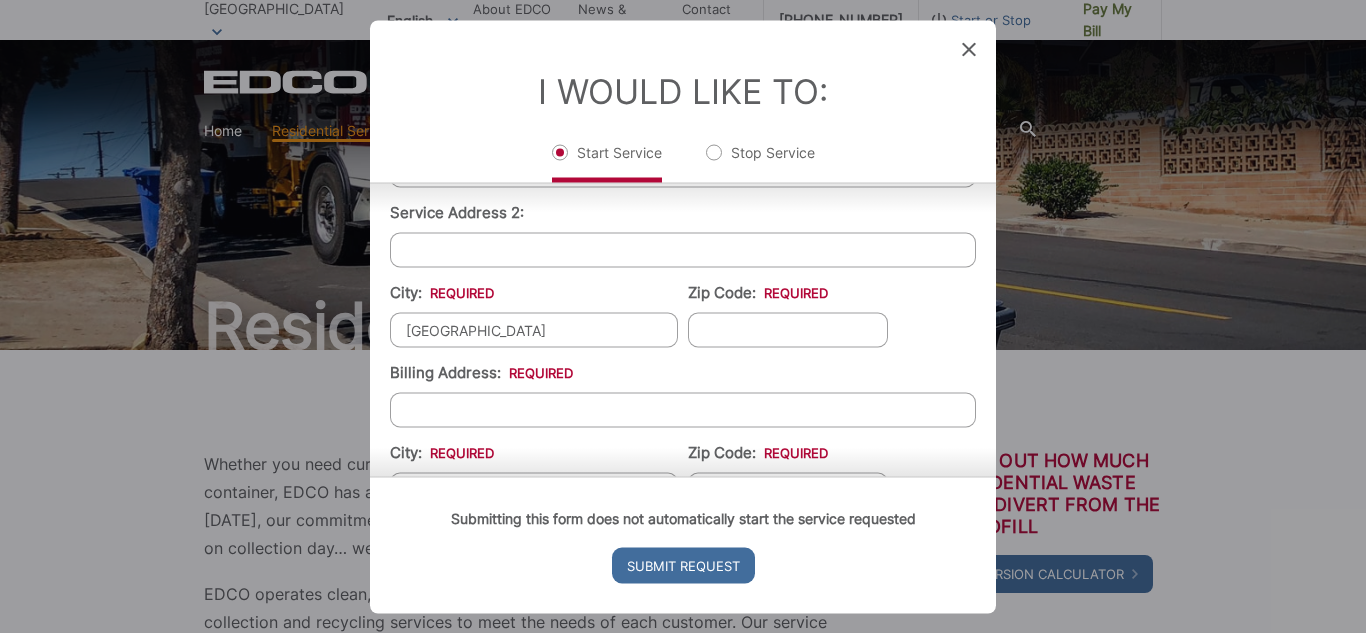type on "spring valley" 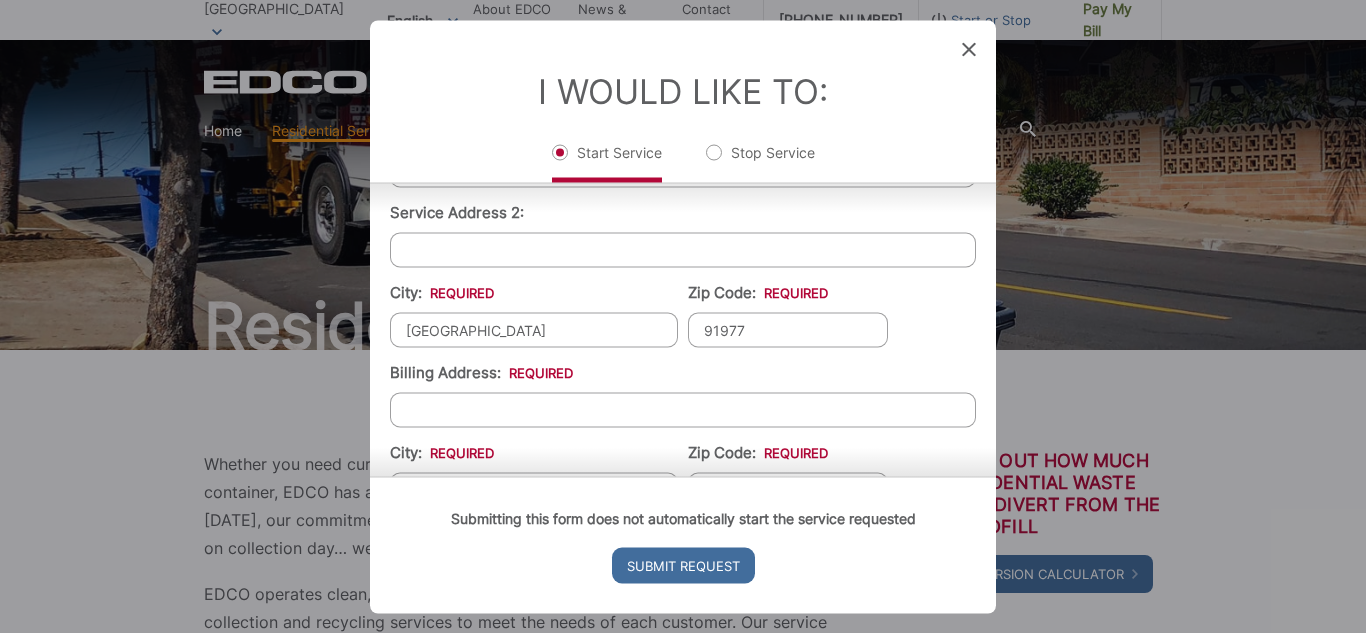type on "91977" 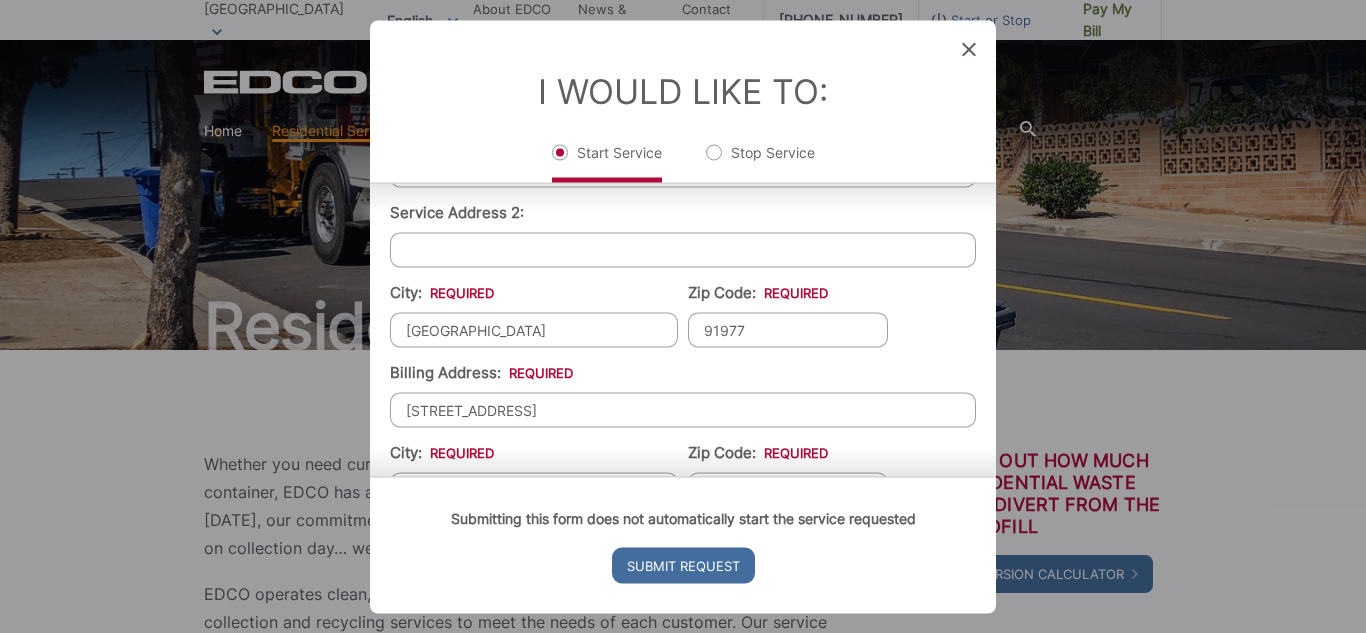 type on "642 pecos street" 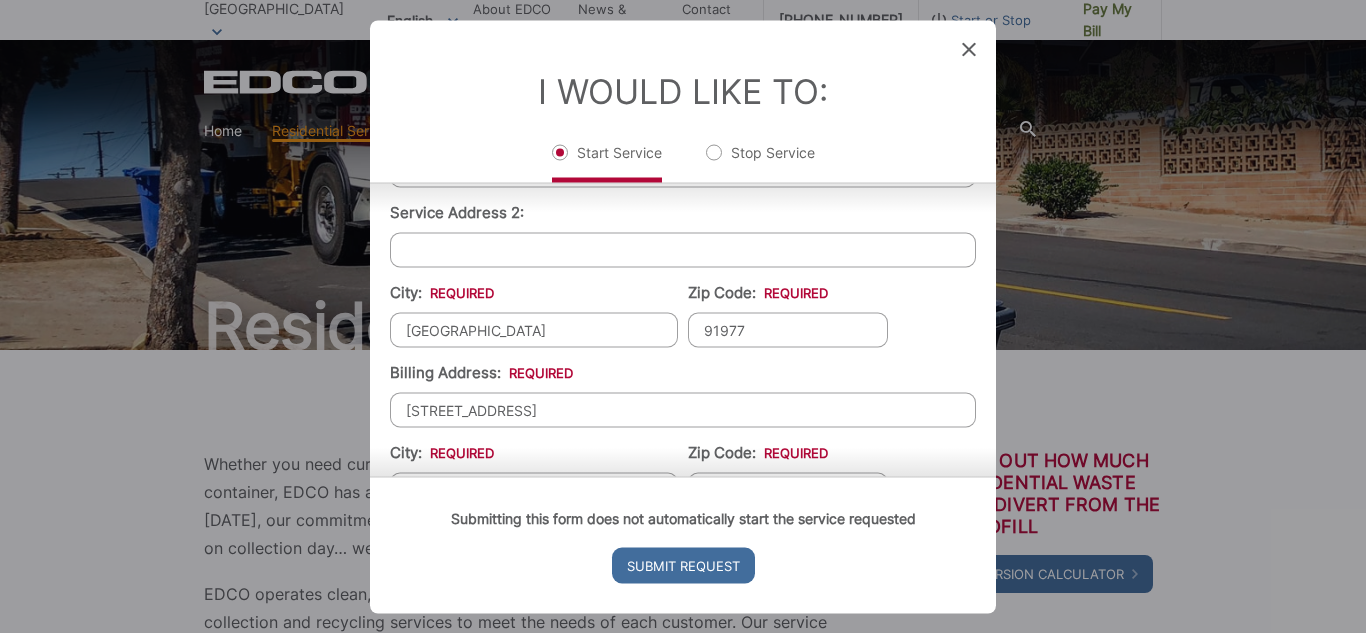 scroll, scrollTop: 514, scrollLeft: 0, axis: vertical 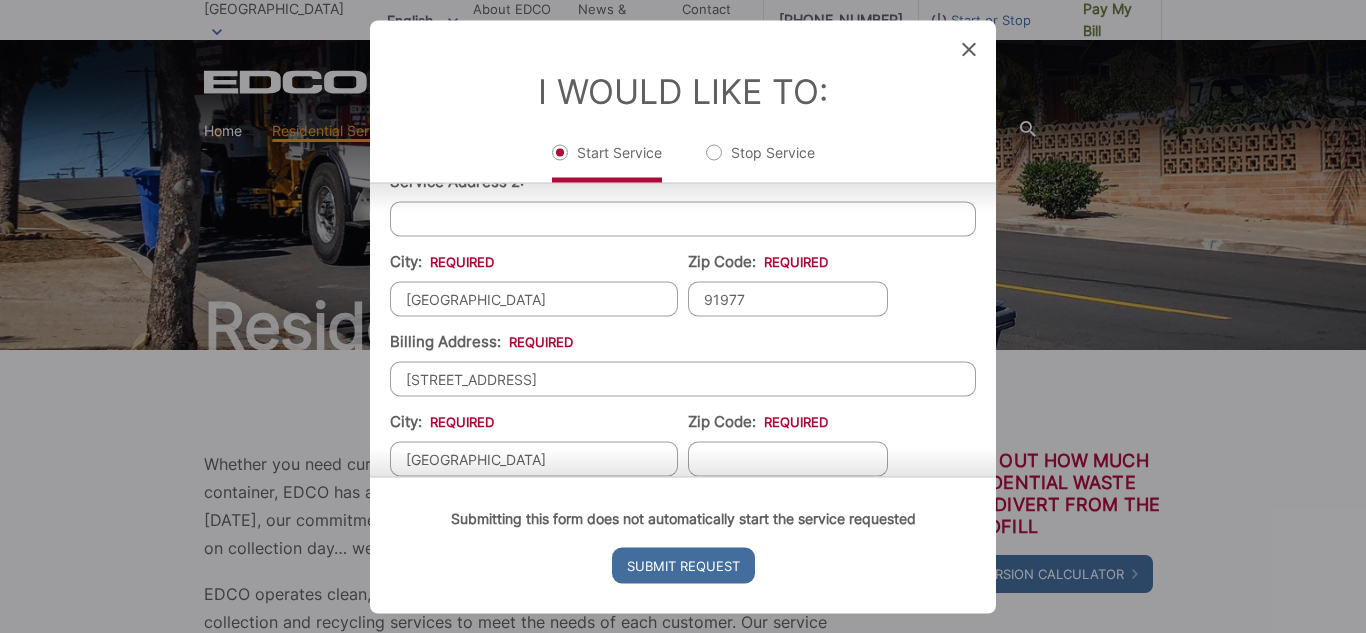 type on "spring valley" 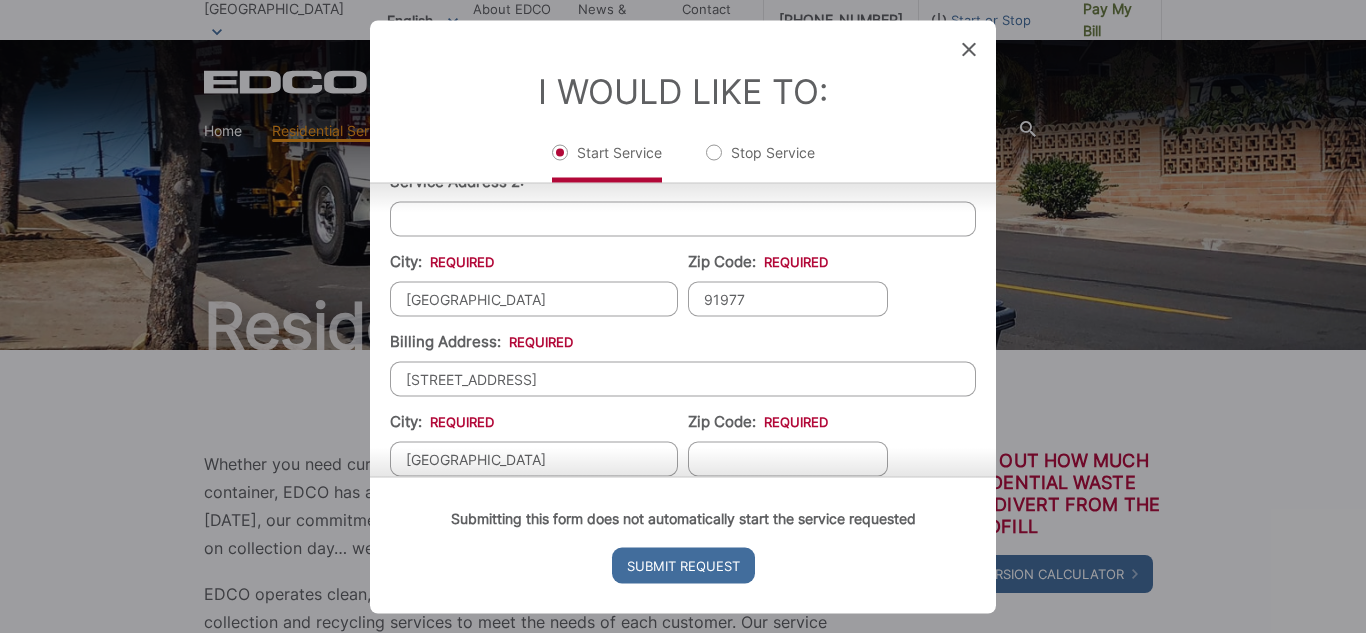 type on "c" 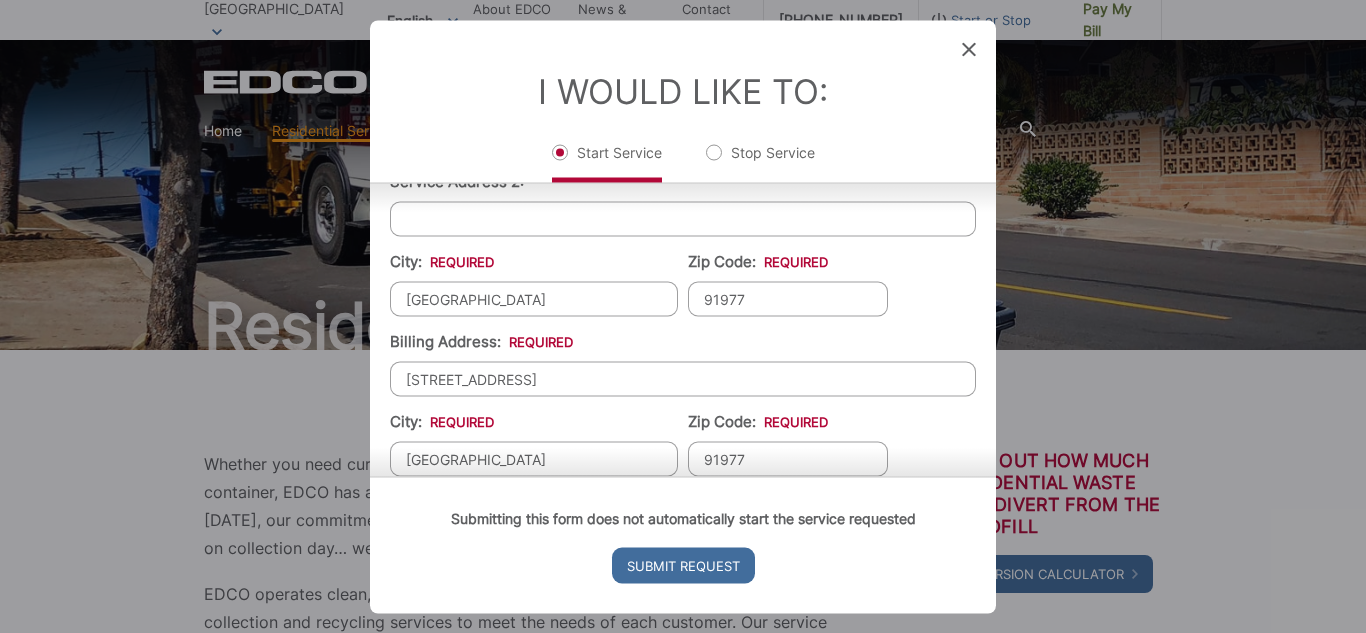 type on "91977" 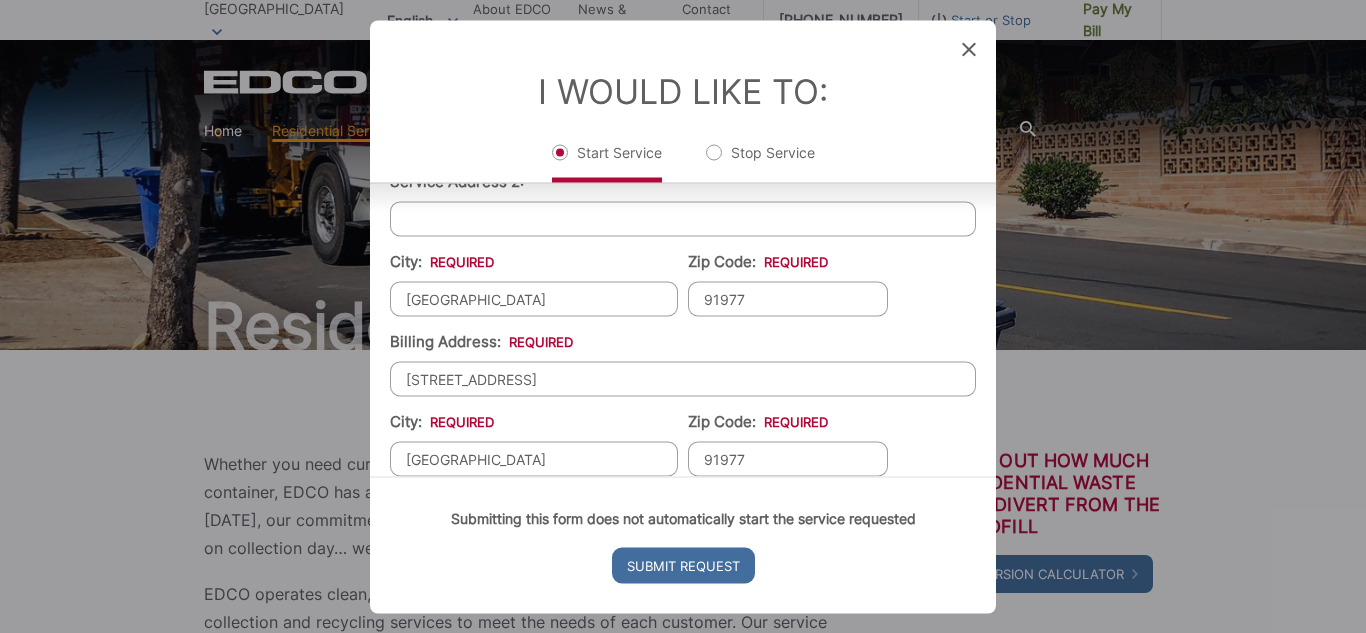 scroll, scrollTop: 685, scrollLeft: 0, axis: vertical 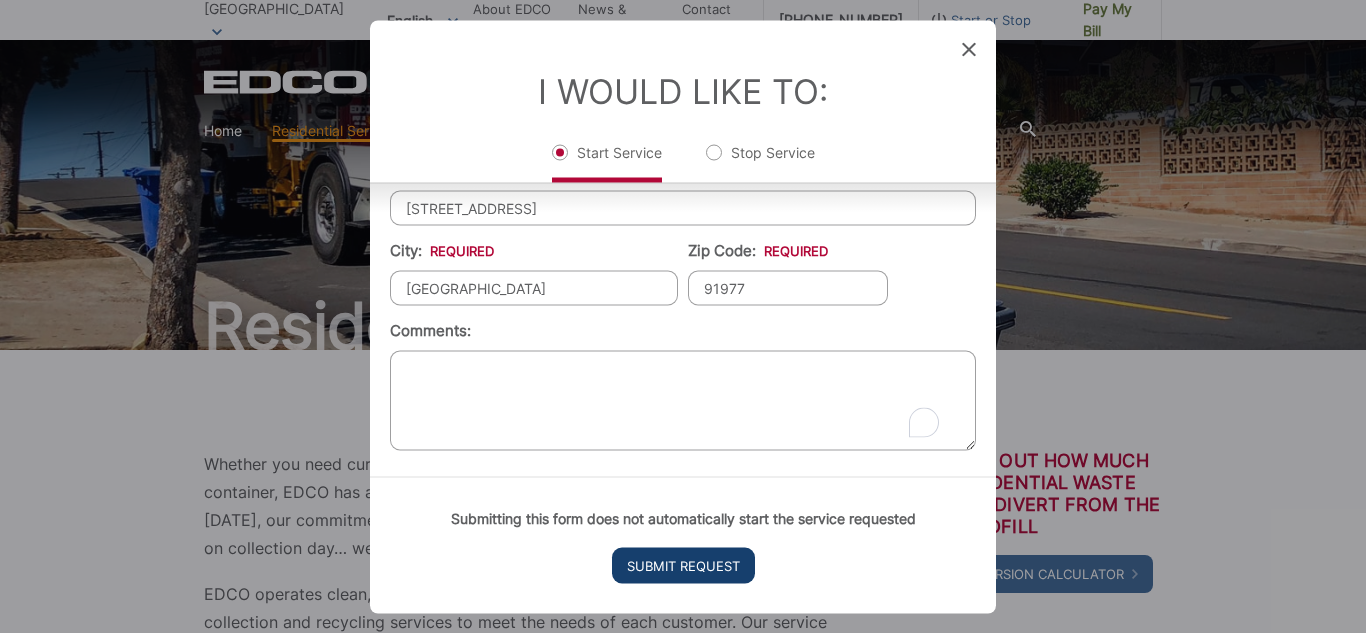 click on "Submit Request" at bounding box center (683, 565) 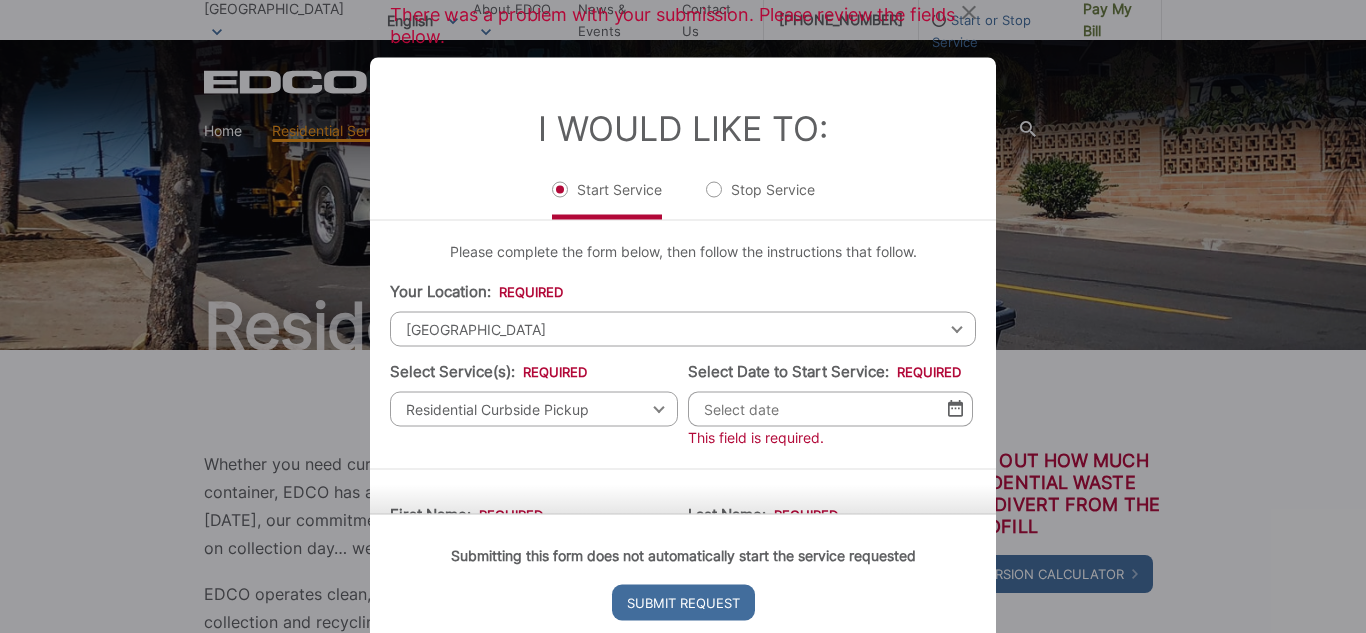 scroll, scrollTop: 0, scrollLeft: 0, axis: both 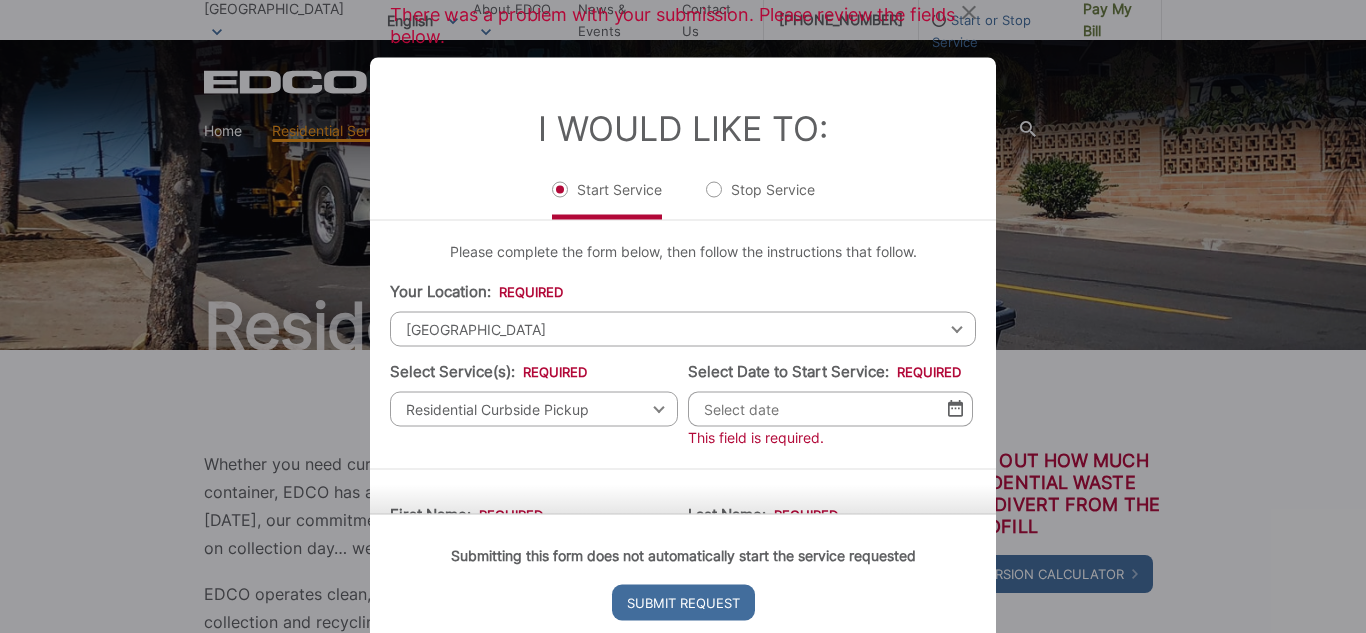 click at bounding box center (955, 408) 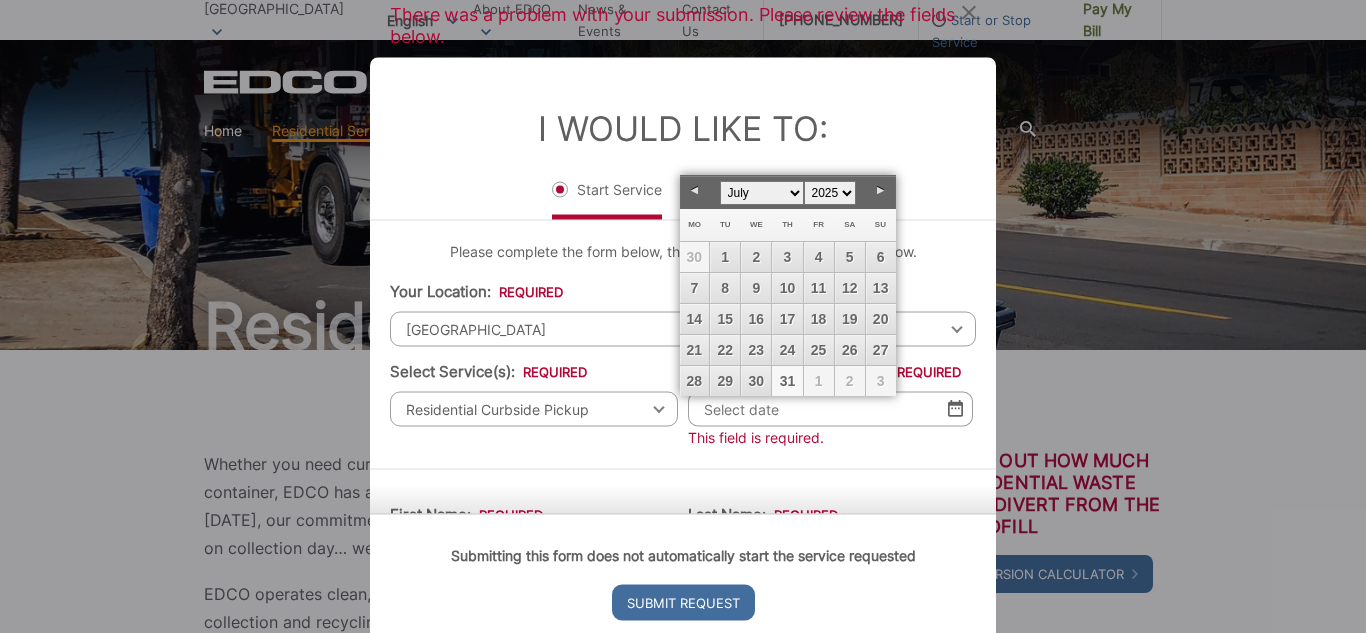 click on "31" at bounding box center (787, 381) 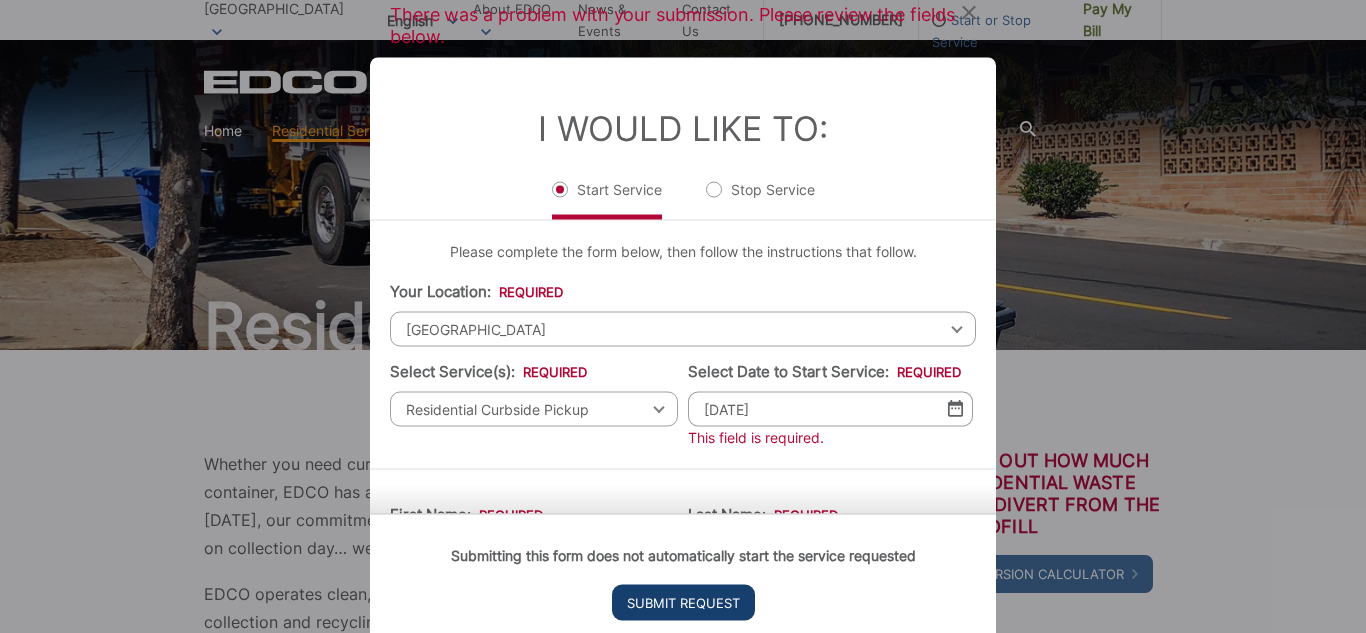 click on "Submit Request" at bounding box center (683, 602) 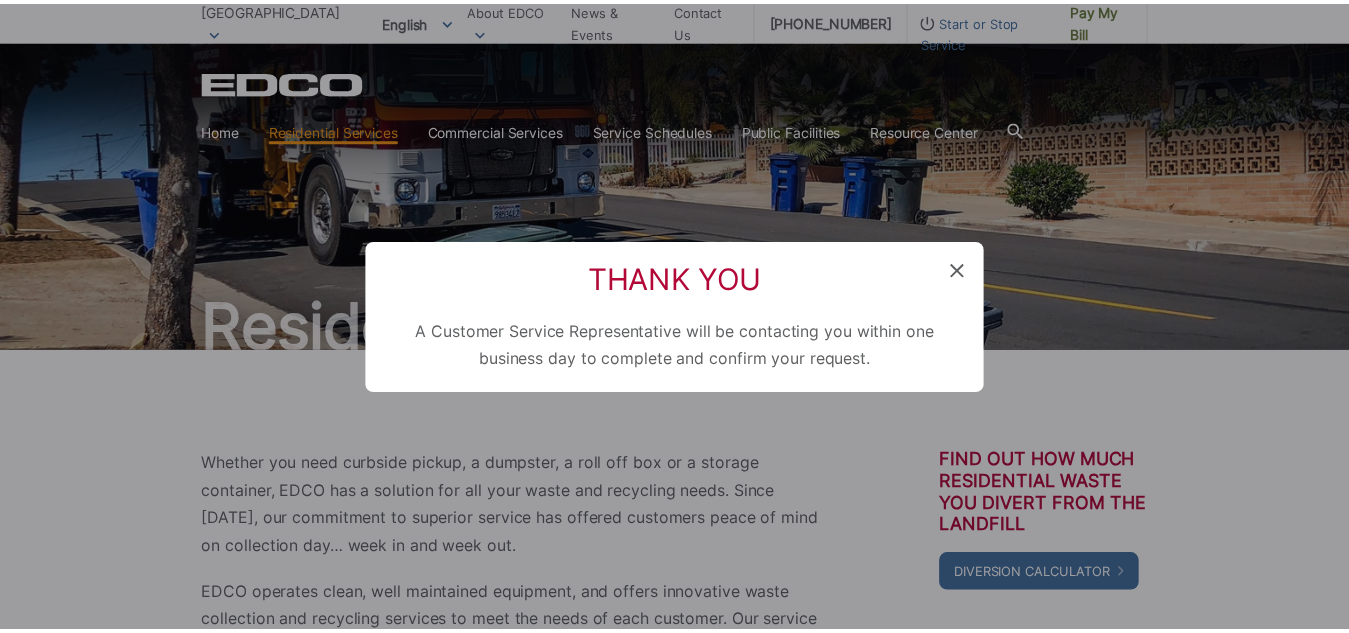 scroll, scrollTop: 20, scrollLeft: 8, axis: both 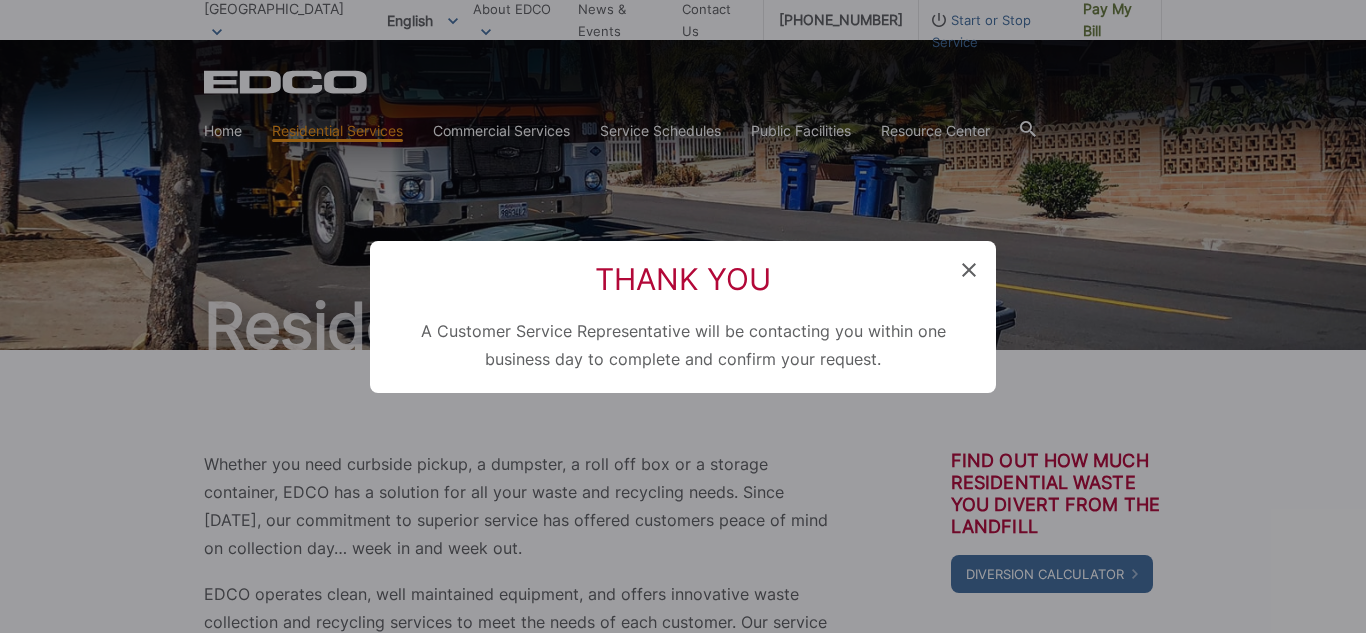 click 